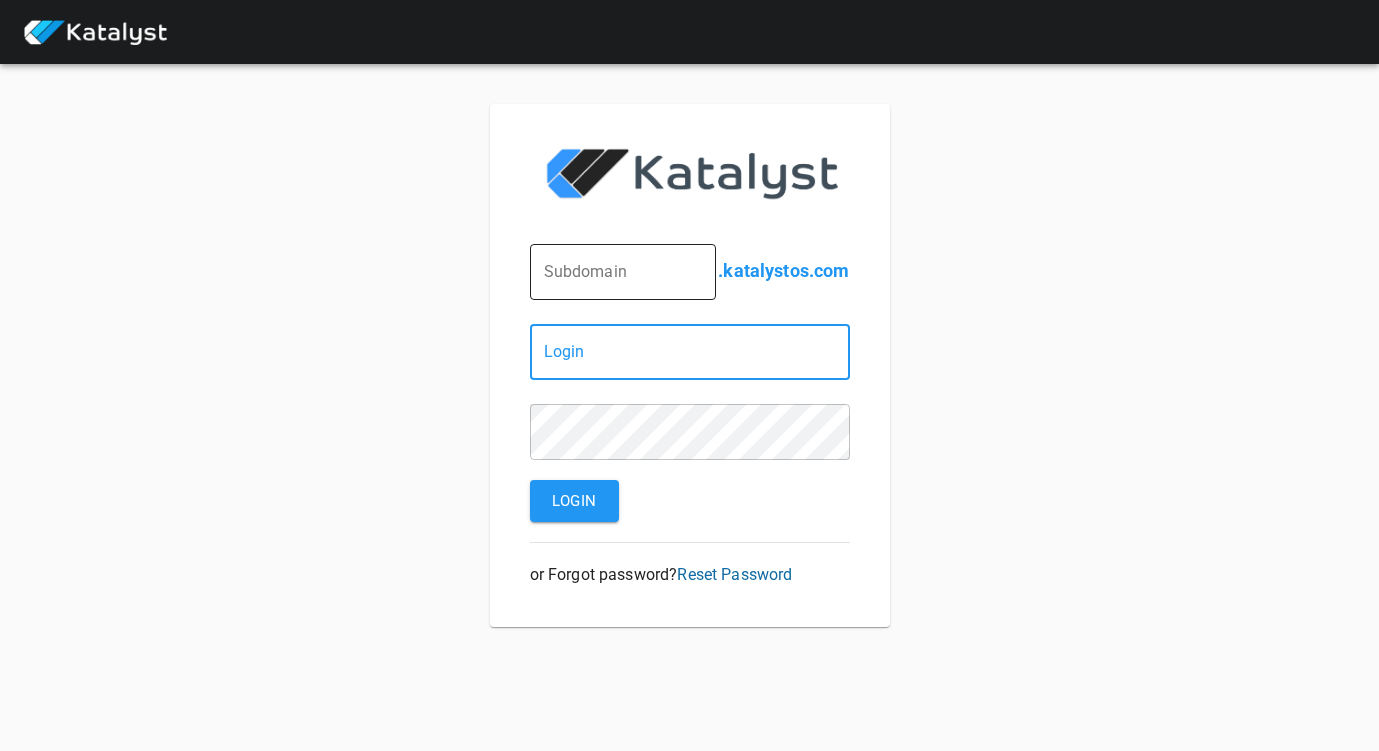 scroll, scrollTop: 0, scrollLeft: 0, axis: both 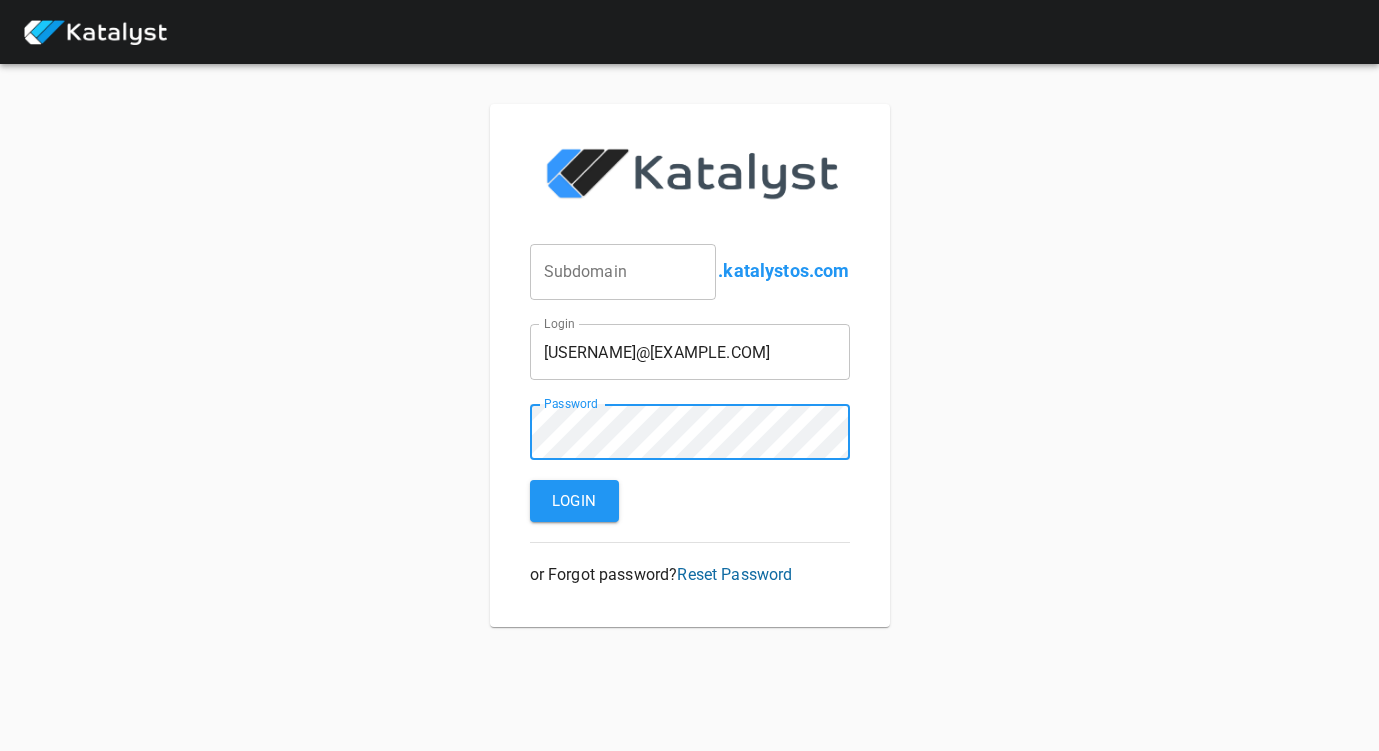 click on "Login" at bounding box center [574, 501] 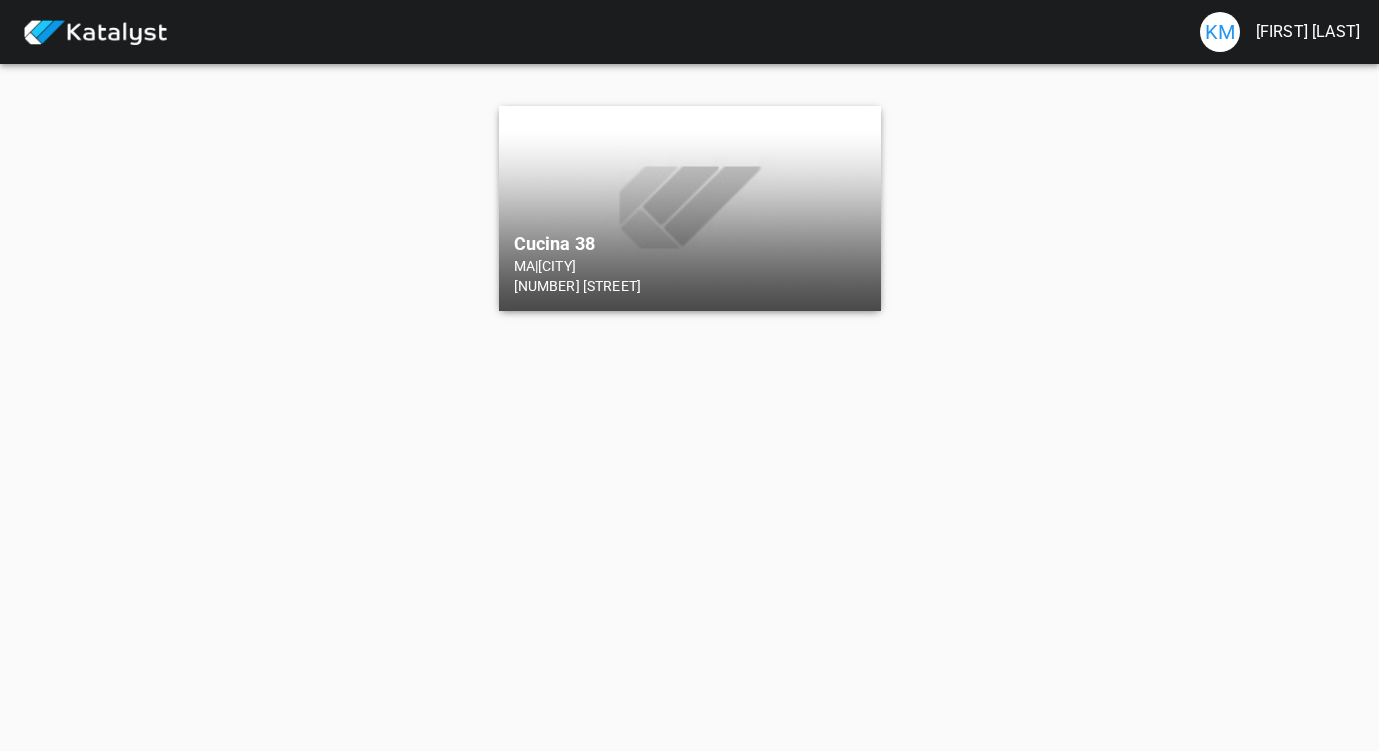 click on "Cucina 38" at bounding box center [690, 244] 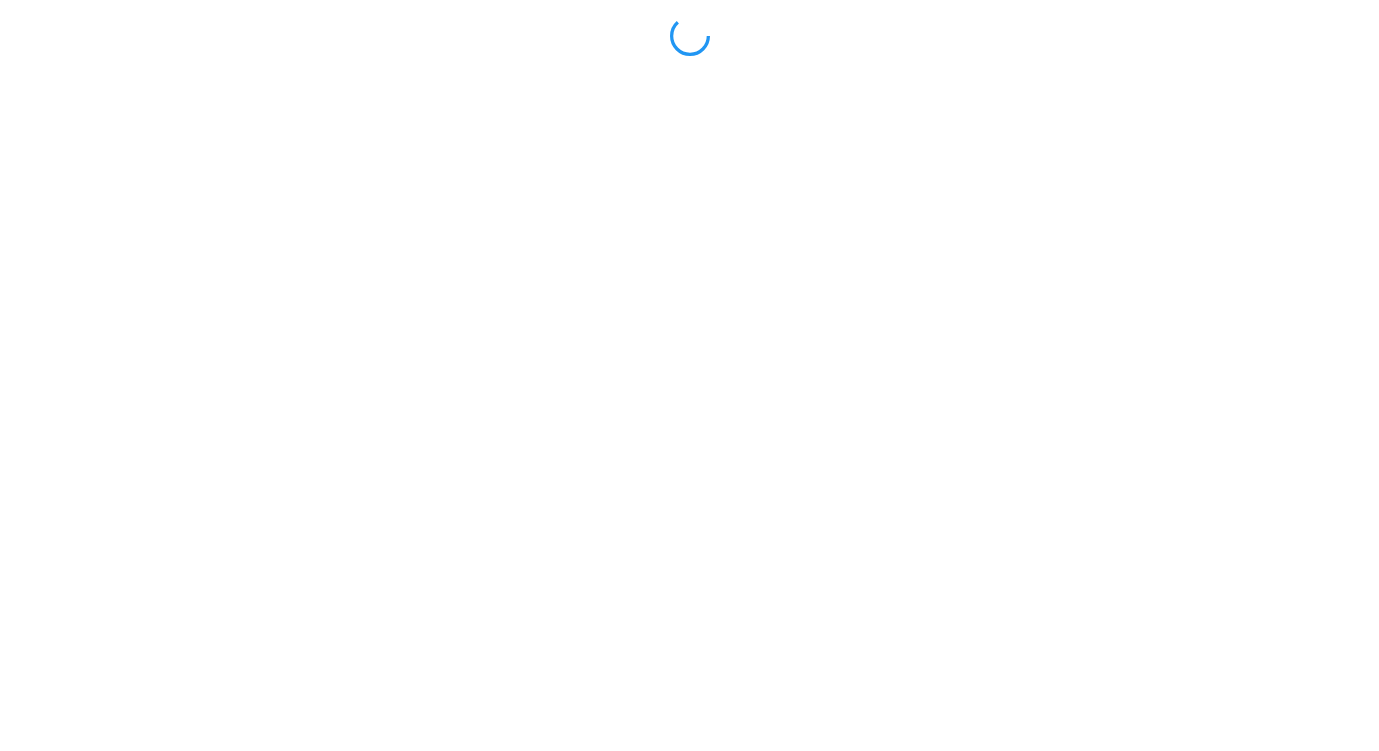 scroll, scrollTop: 0, scrollLeft: 0, axis: both 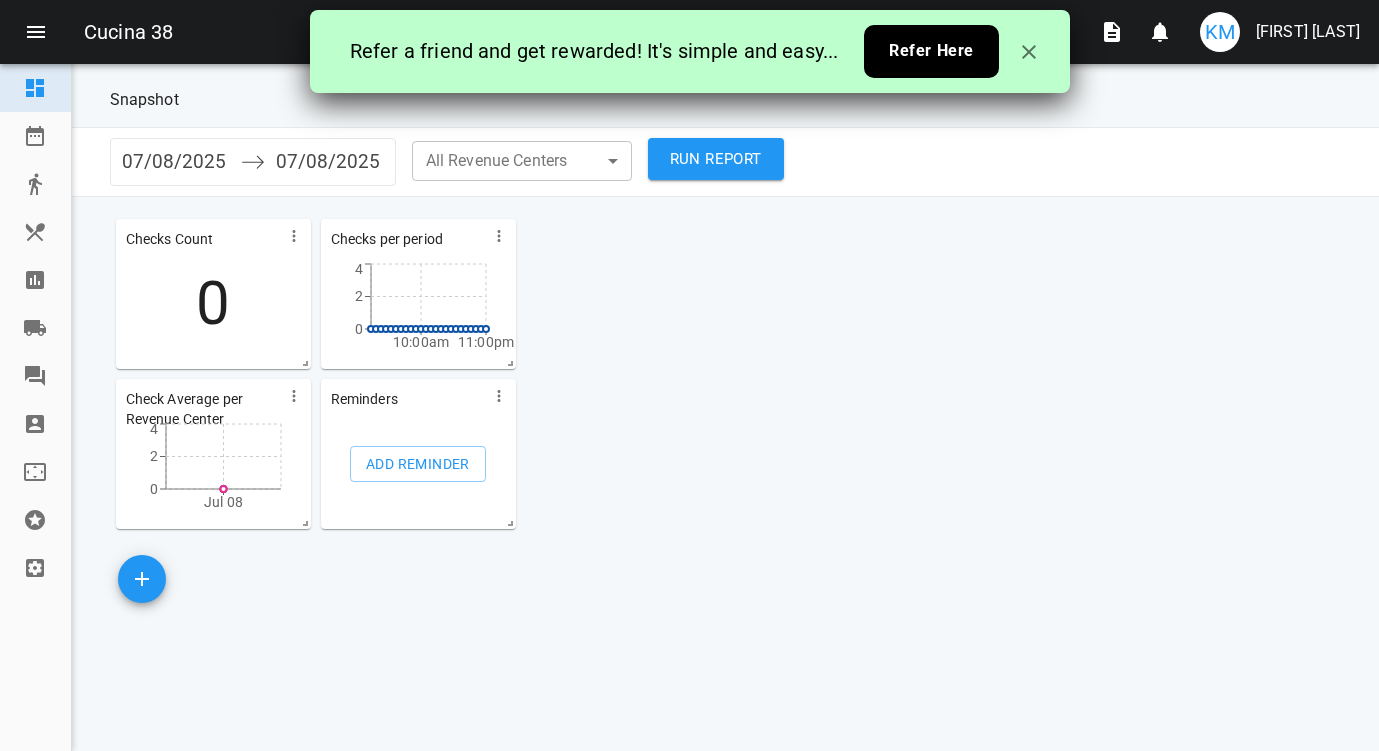click at bounding box center (35, 232) 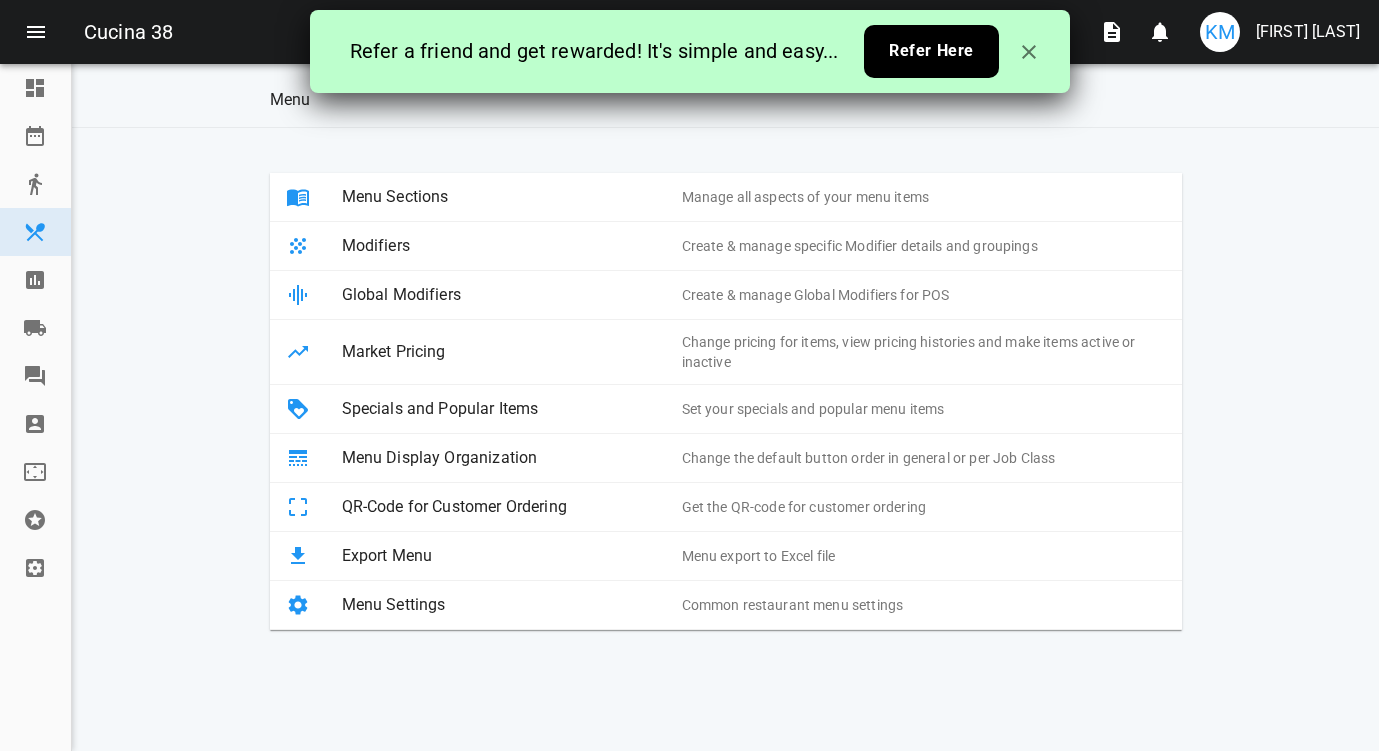 click on "Menu Sections" at bounding box center (512, 197) 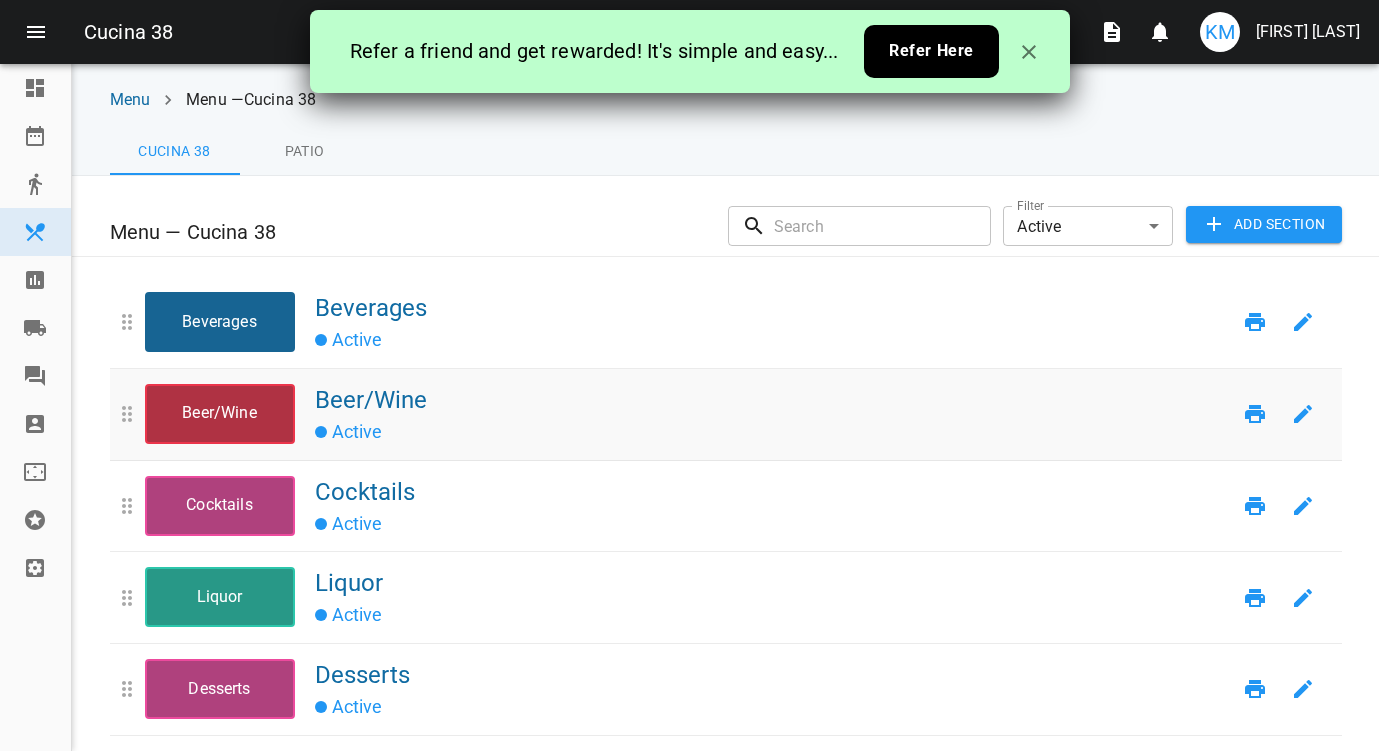 click on "Beer/Wine" at bounding box center [220, 414] 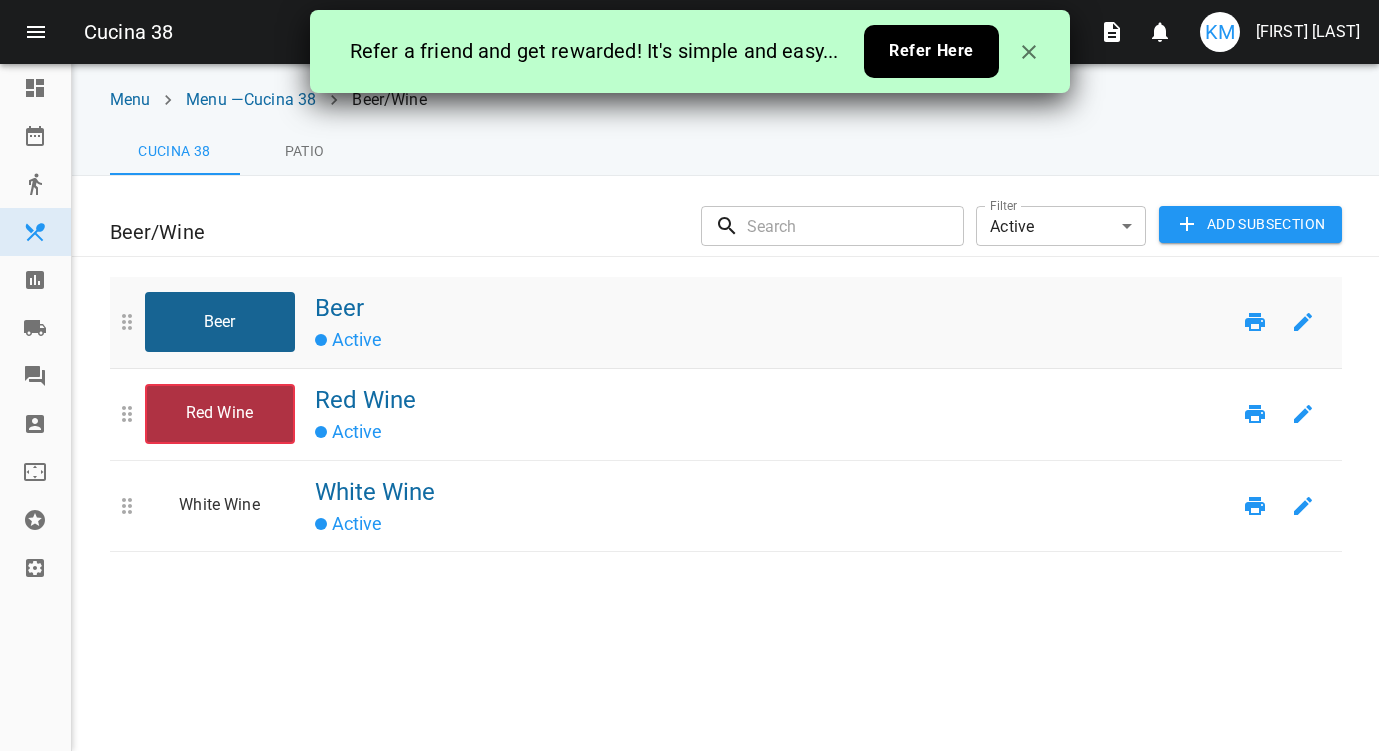 click on "Beer" at bounding box center (220, 322) 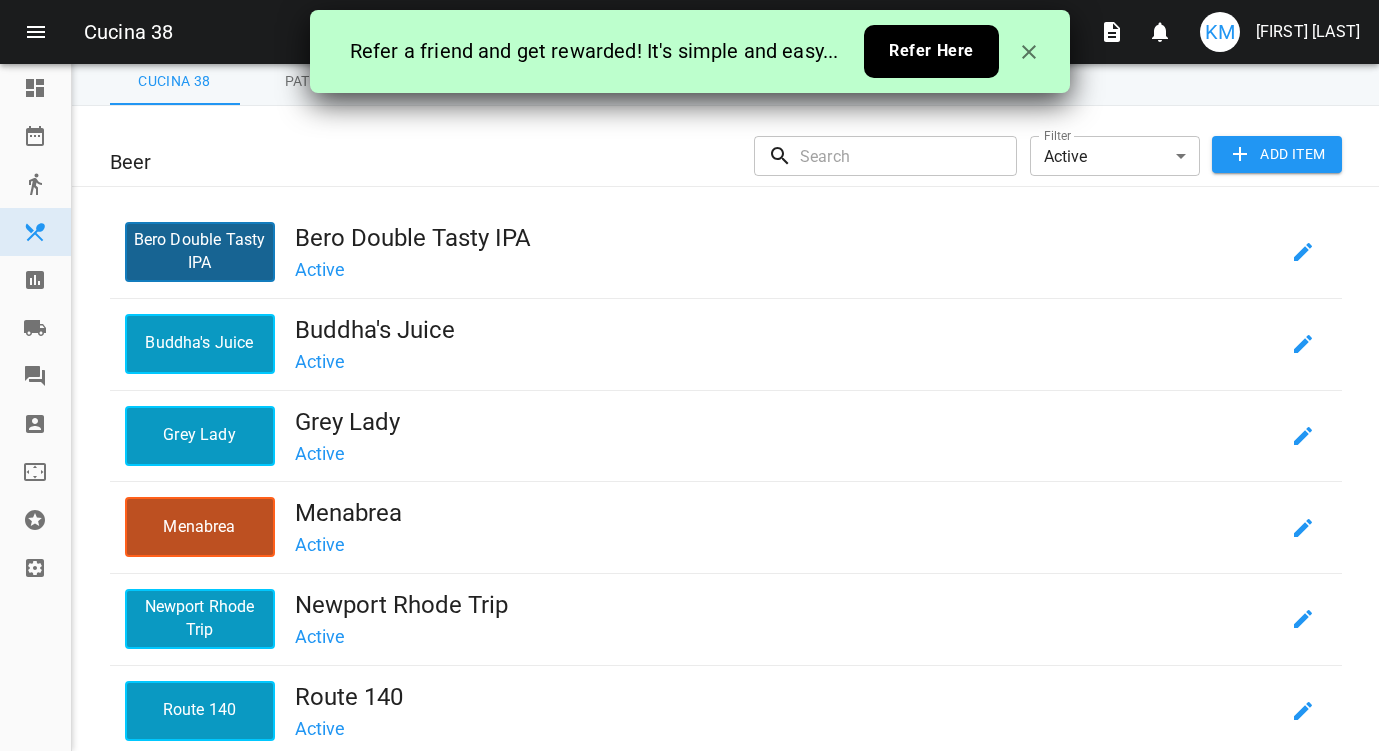 scroll, scrollTop: 68, scrollLeft: 0, axis: vertical 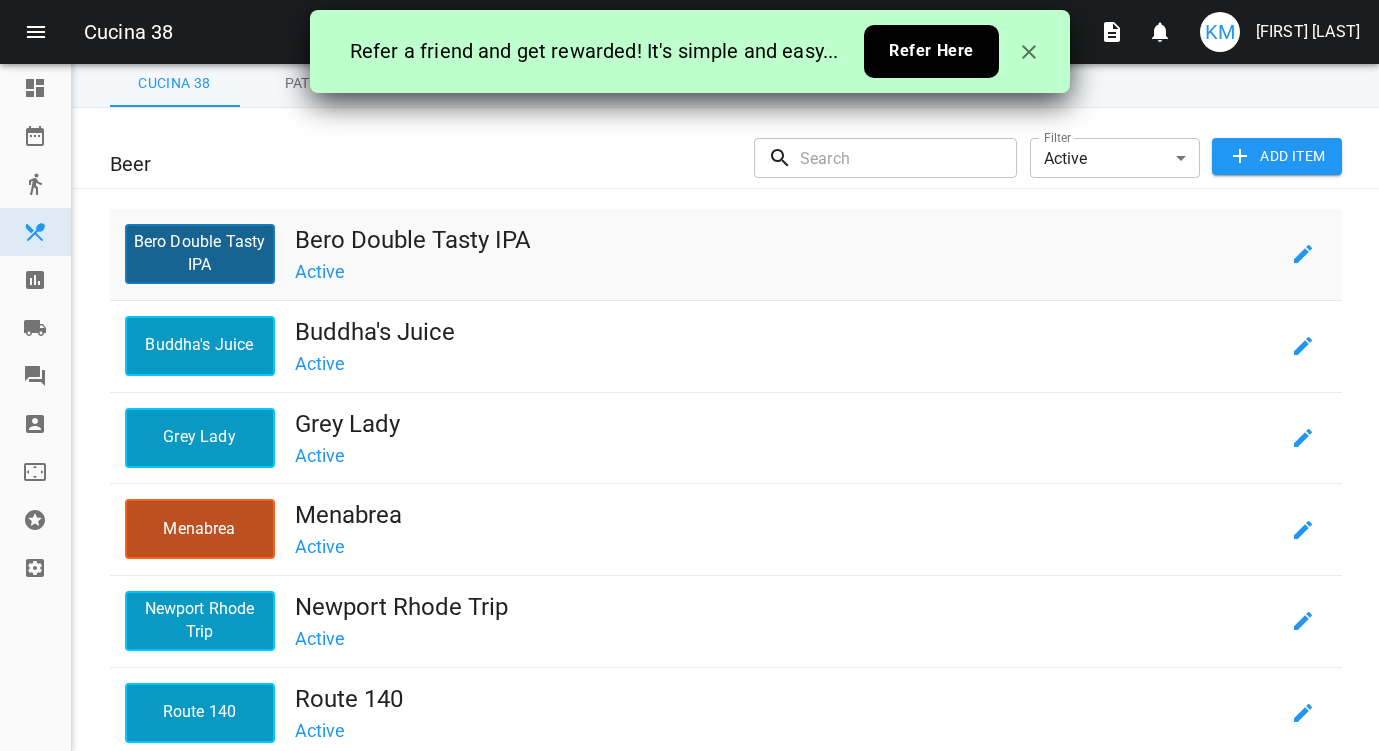 click on "Bero Double Tasty IPA" at bounding box center [200, 254] 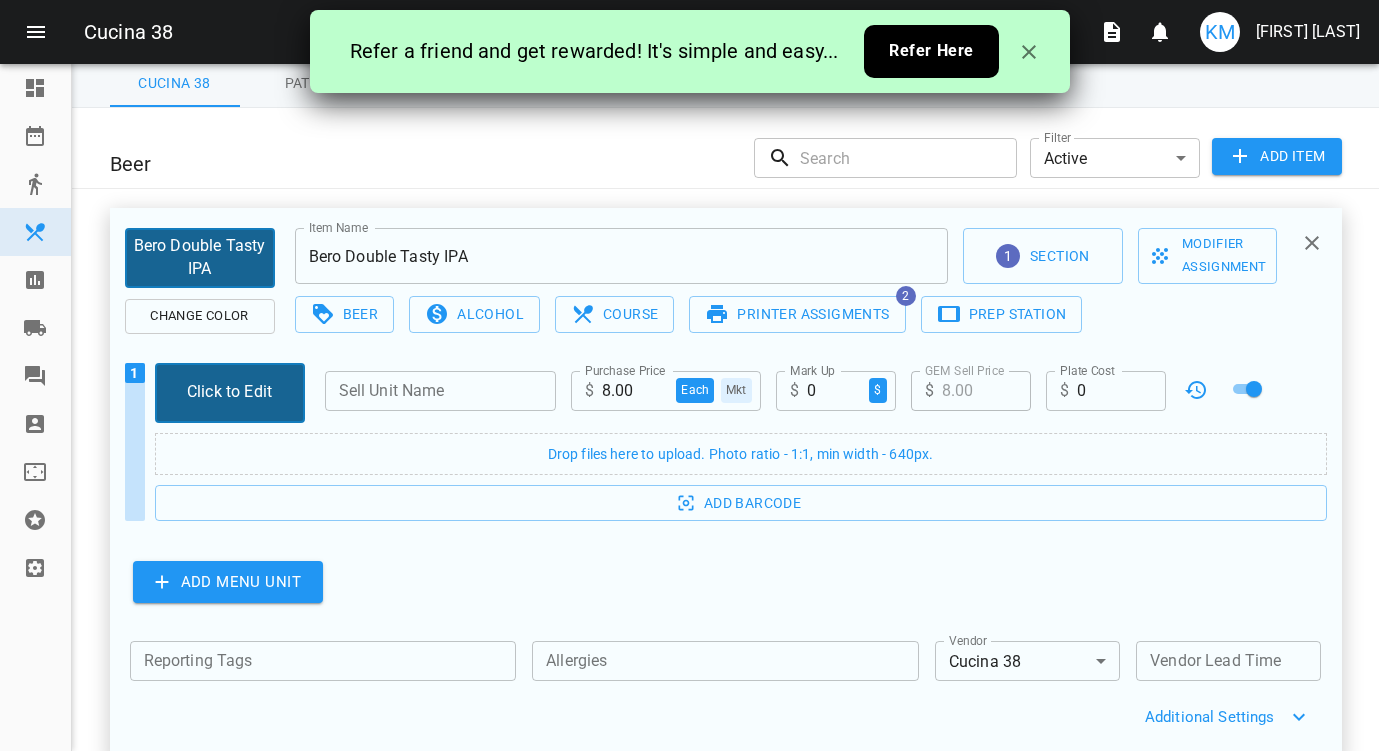 click on "Bero Double Tasty IPA" at bounding box center (621, 256) 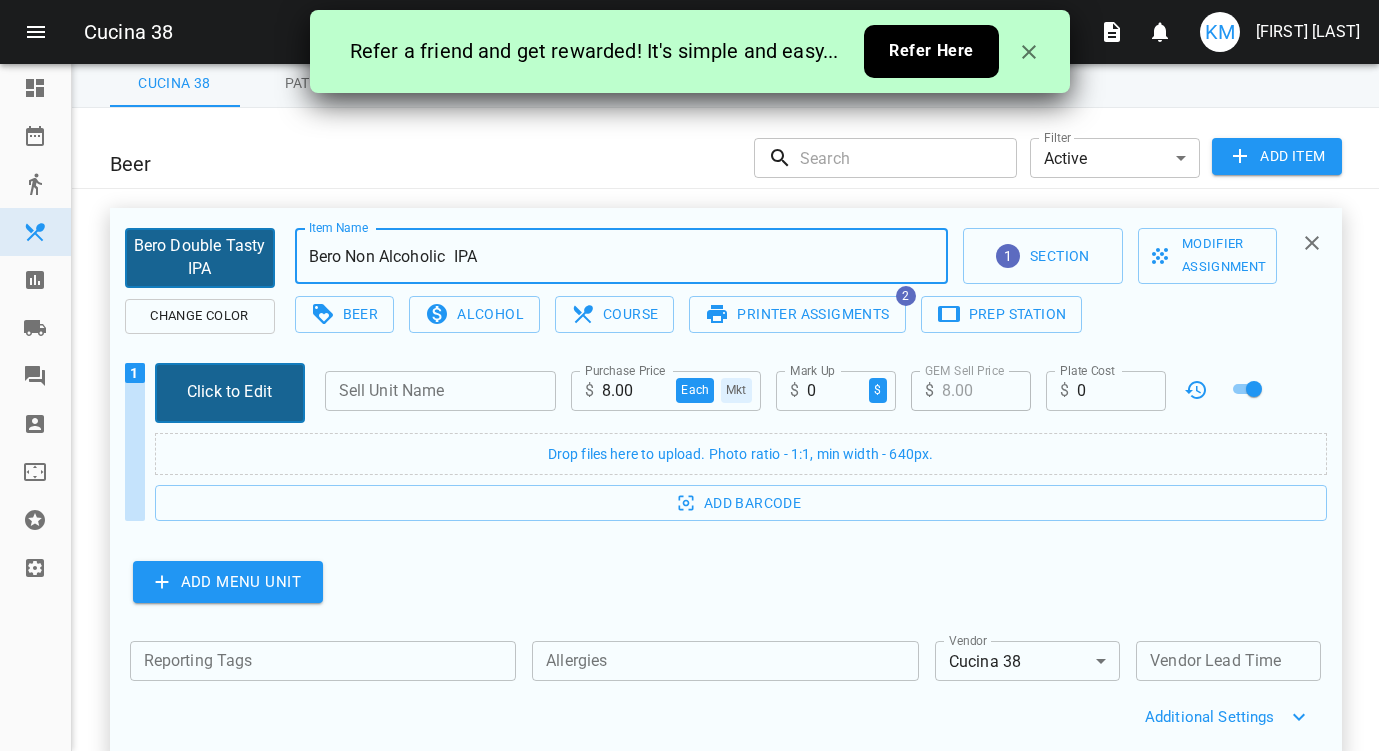 type on "Bero Non Alcoholic  IPA" 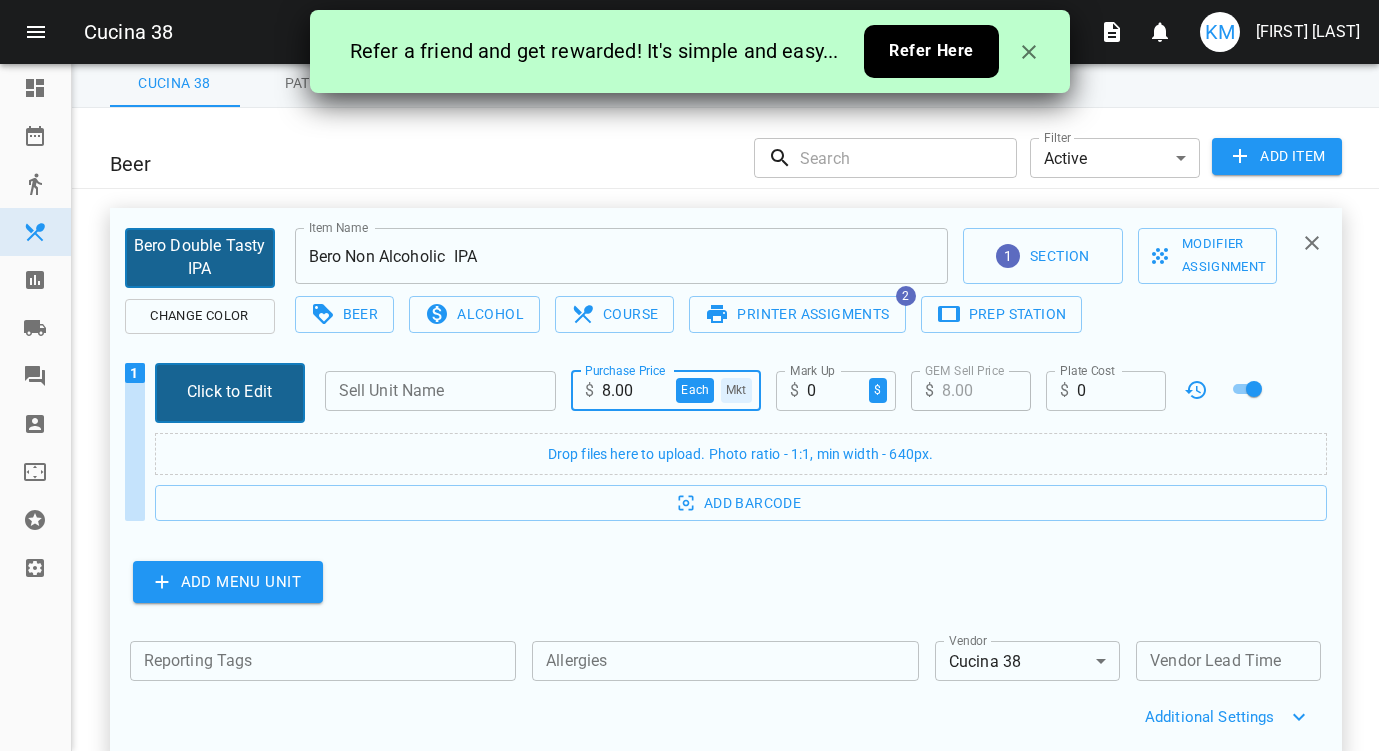 click on "8.00" at bounding box center [635, 391] 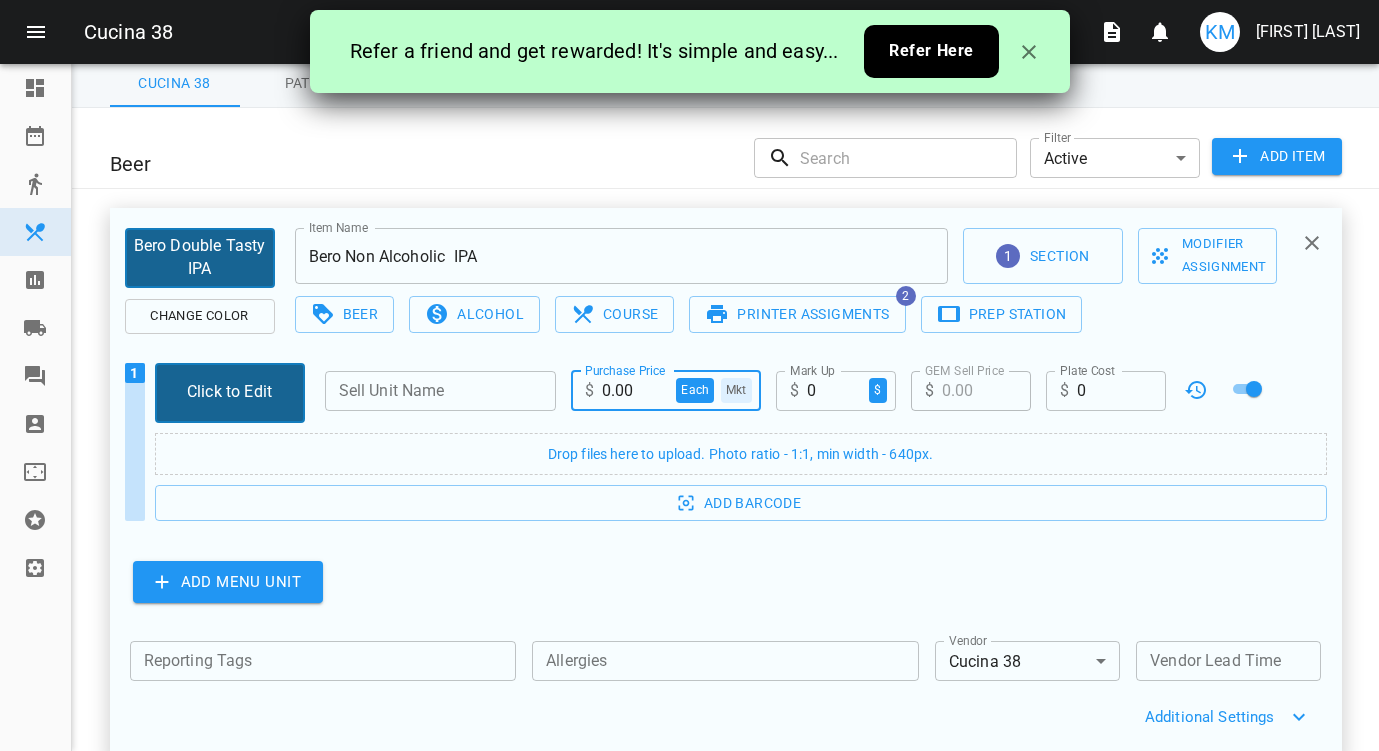 scroll, scrollTop: 79, scrollLeft: 0, axis: vertical 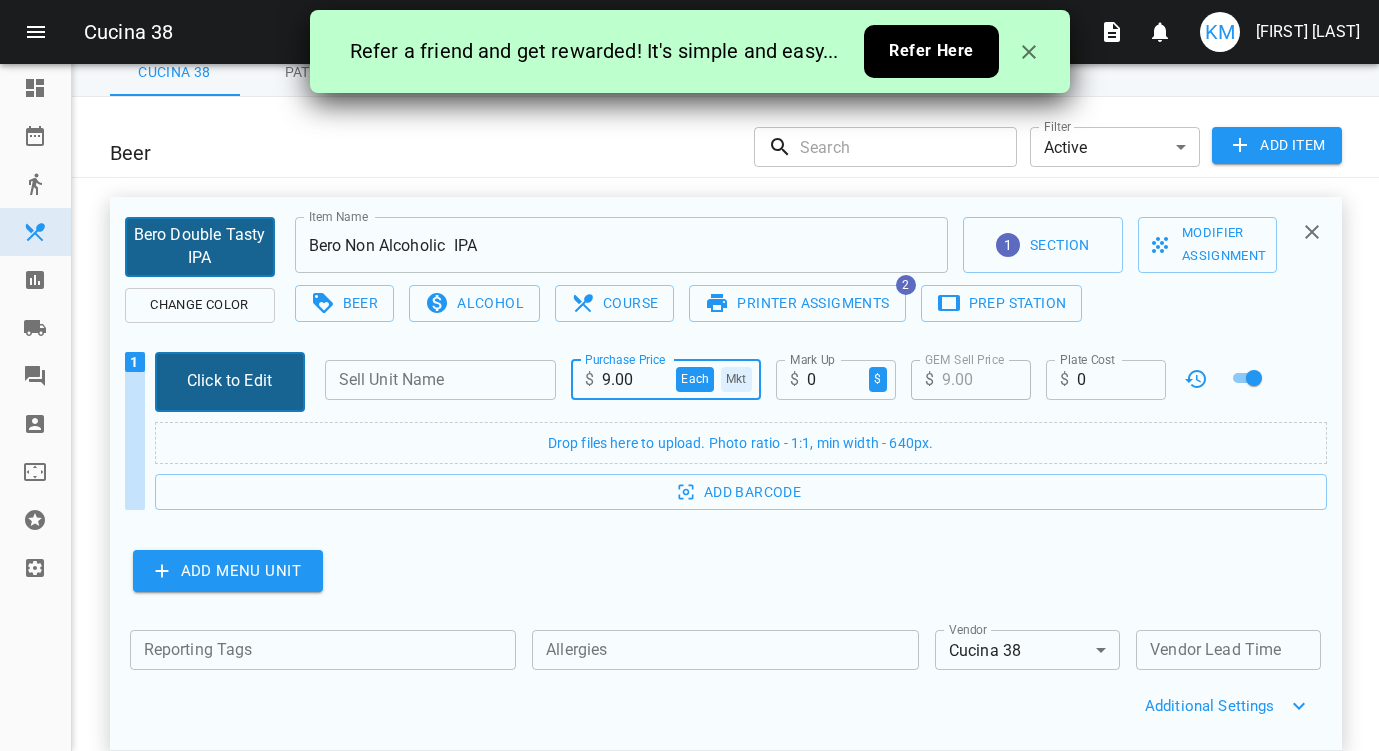 type on "9.00" 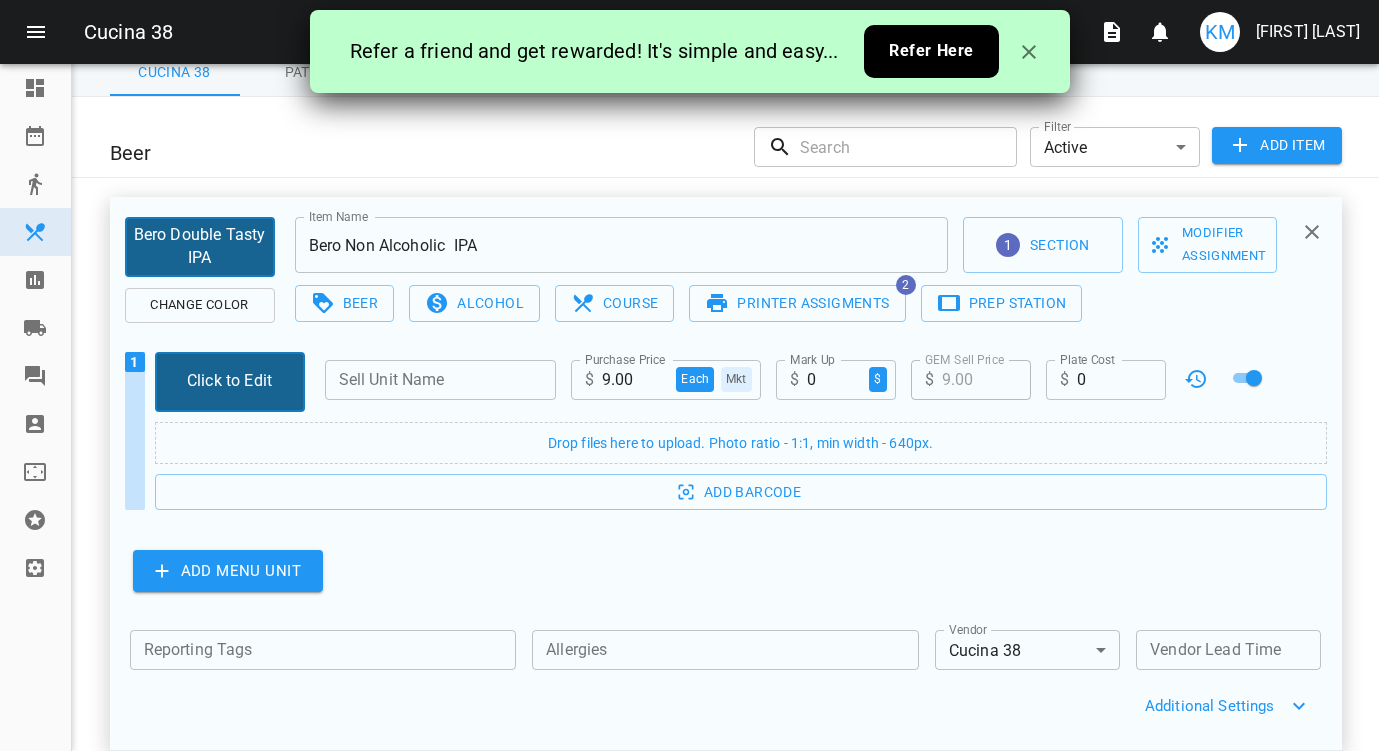 click on "Add menu unit" at bounding box center (726, 578) 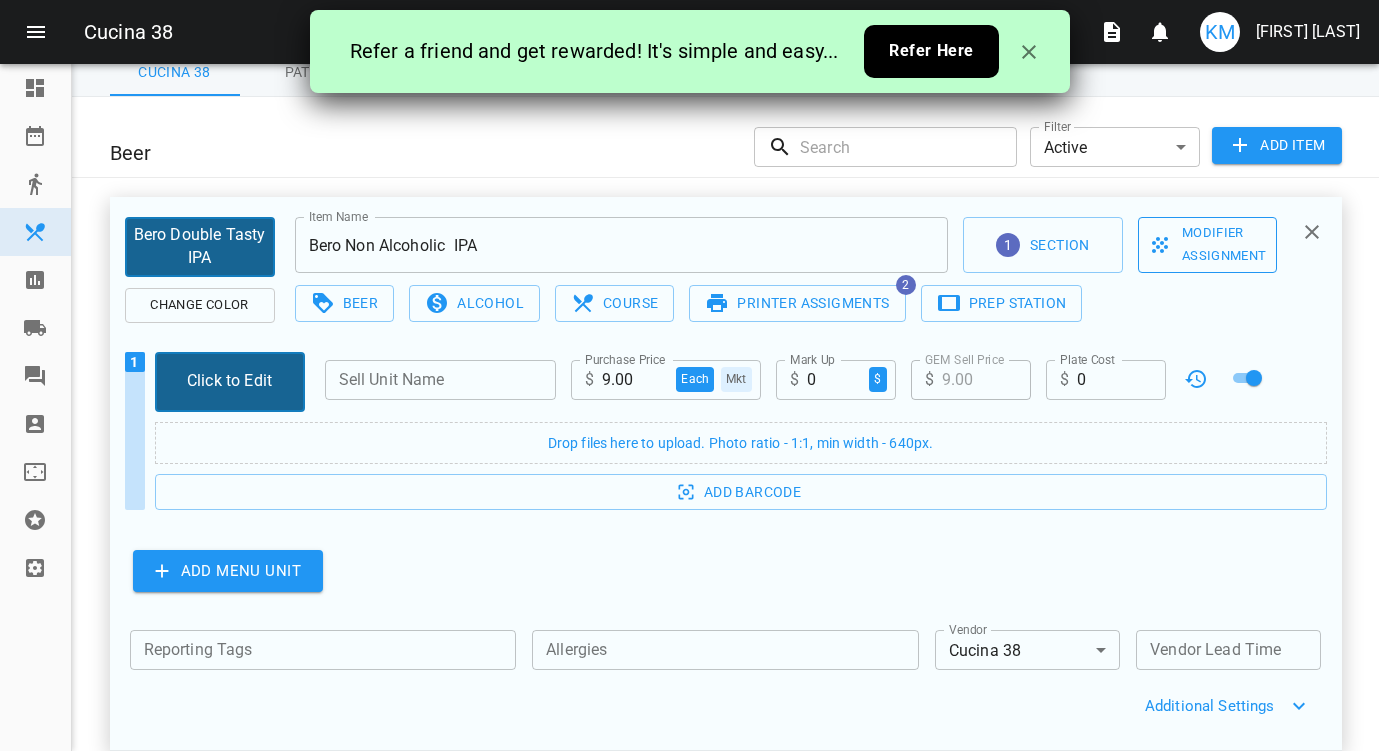 click on "Modifier Assignment" at bounding box center (1207, 245) 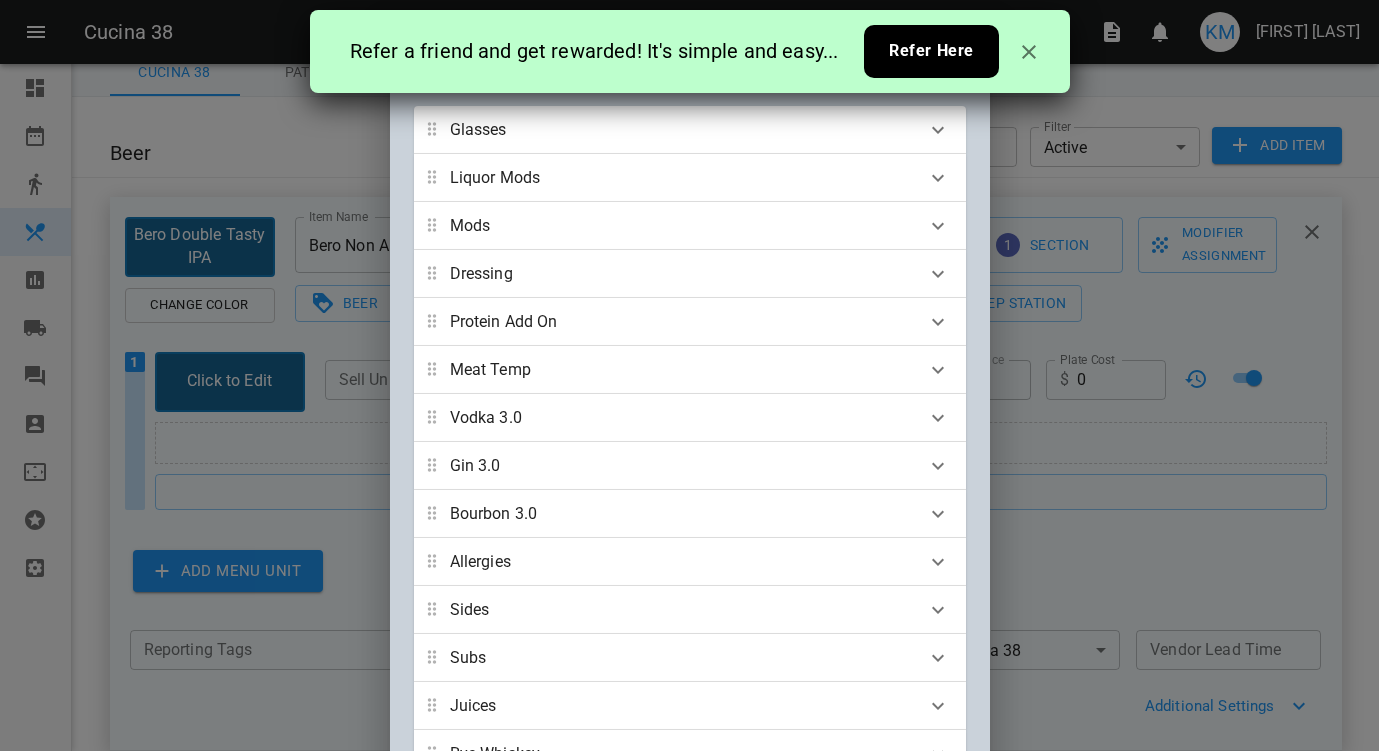 click on "Glasses" at bounding box center (478, 130) 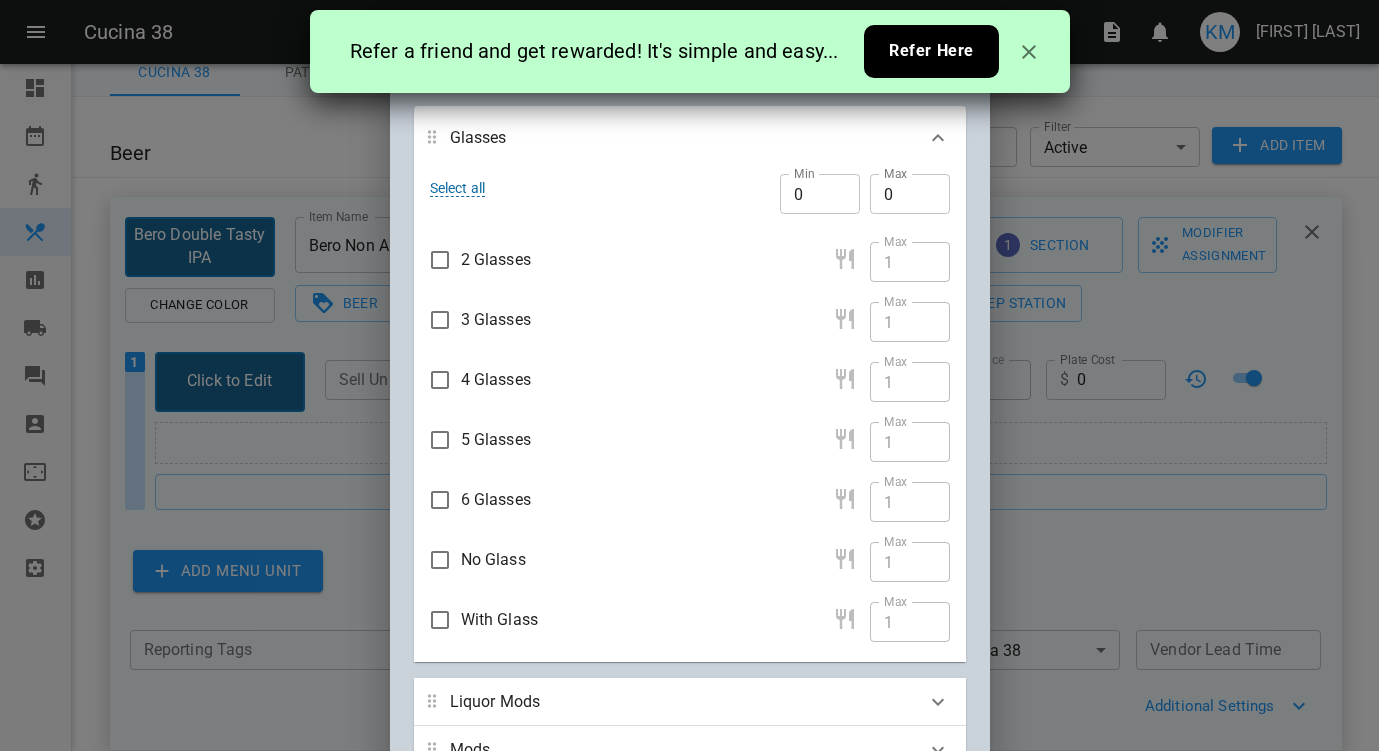 click on "With Glass" at bounding box center (440, 260) 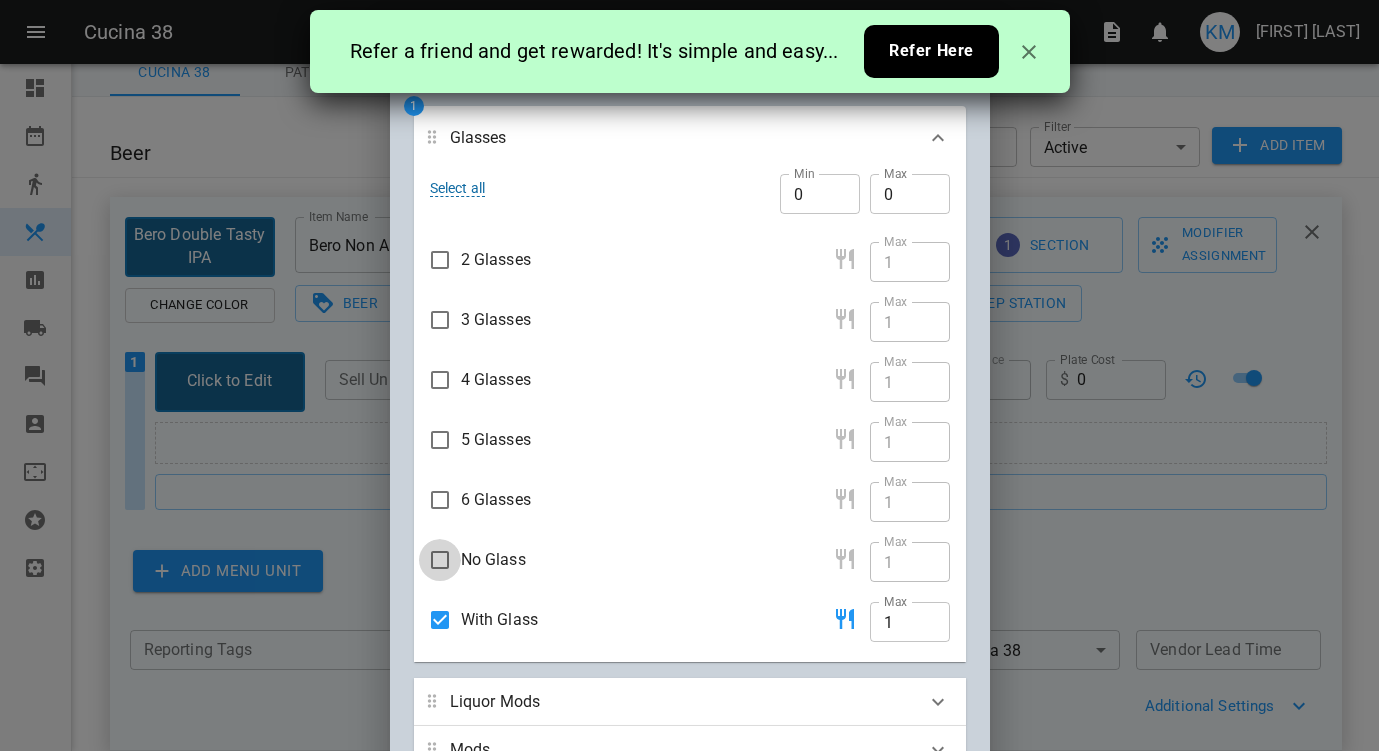 click on "No Glass" at bounding box center (440, 260) 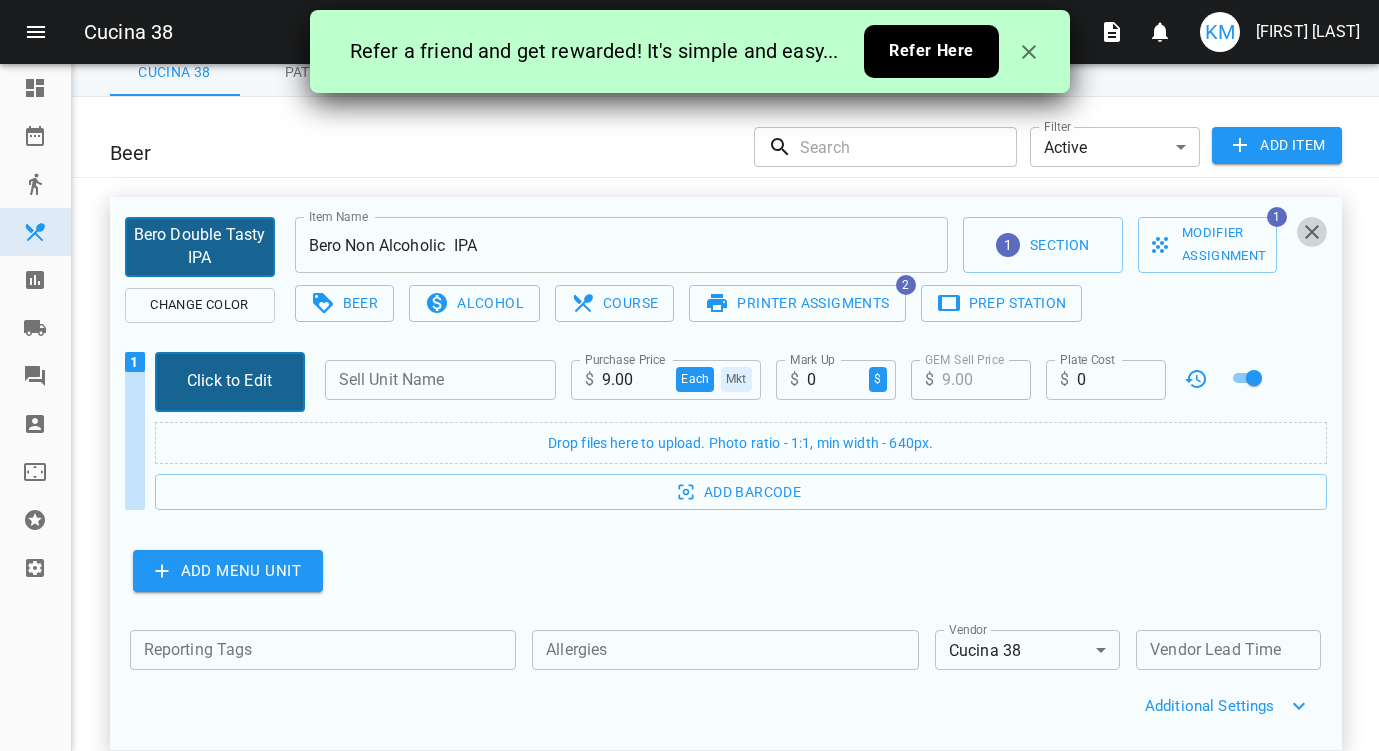 click at bounding box center [1312, 232] 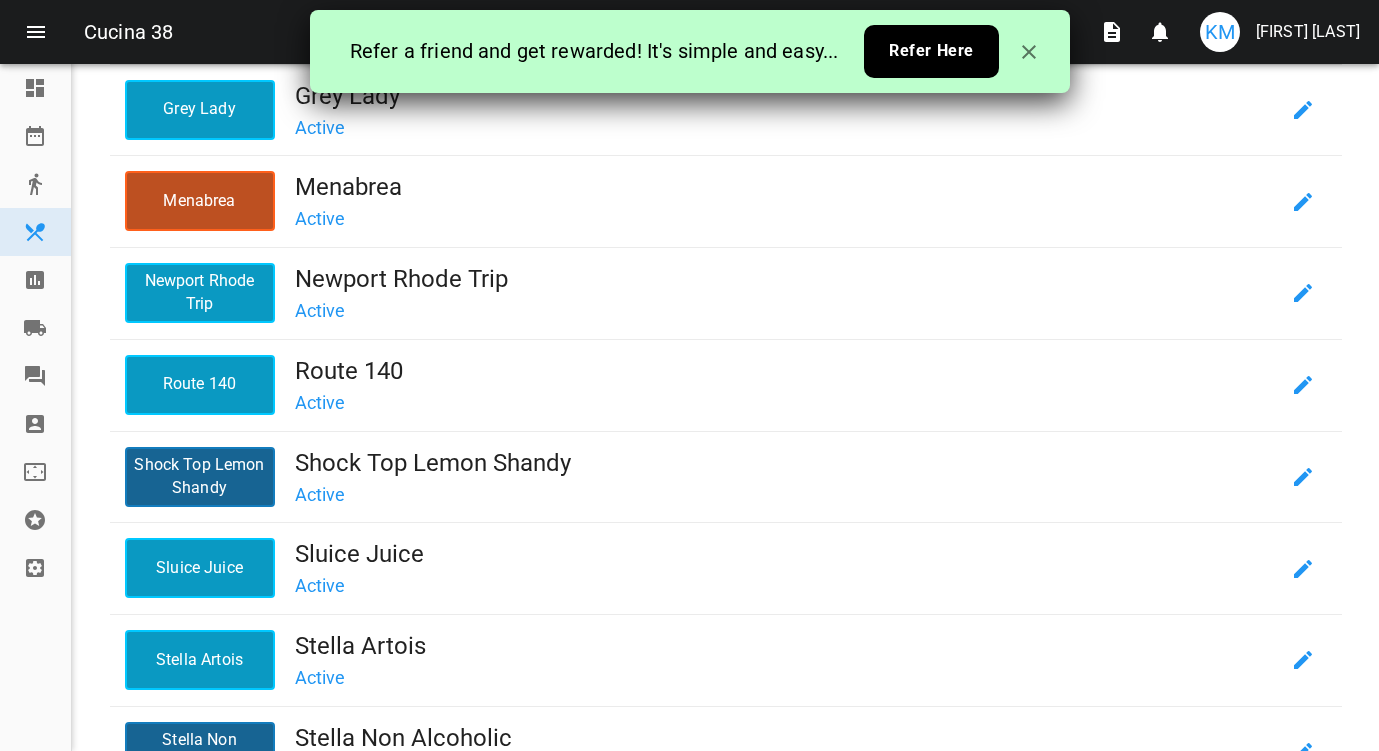 scroll, scrollTop: 461, scrollLeft: 0, axis: vertical 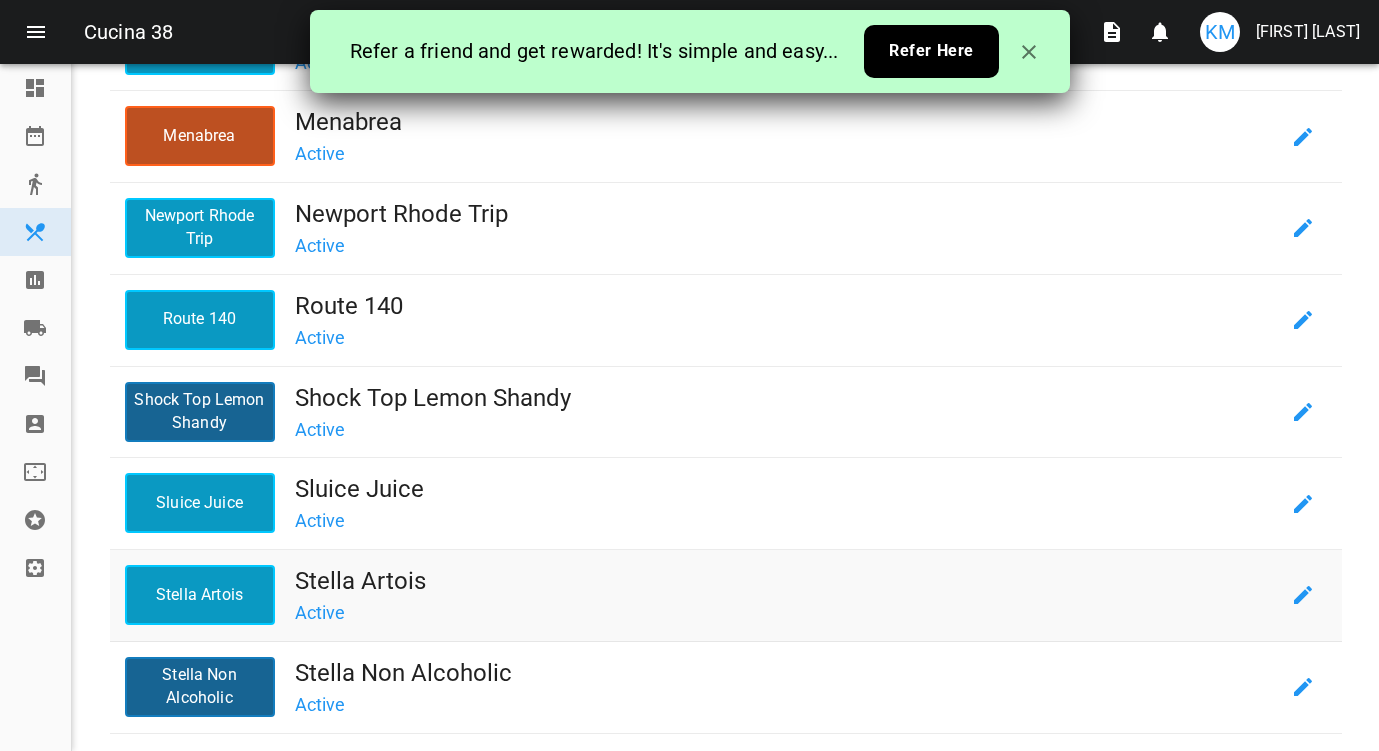 click on "Stella Artois" at bounding box center [200, 595] 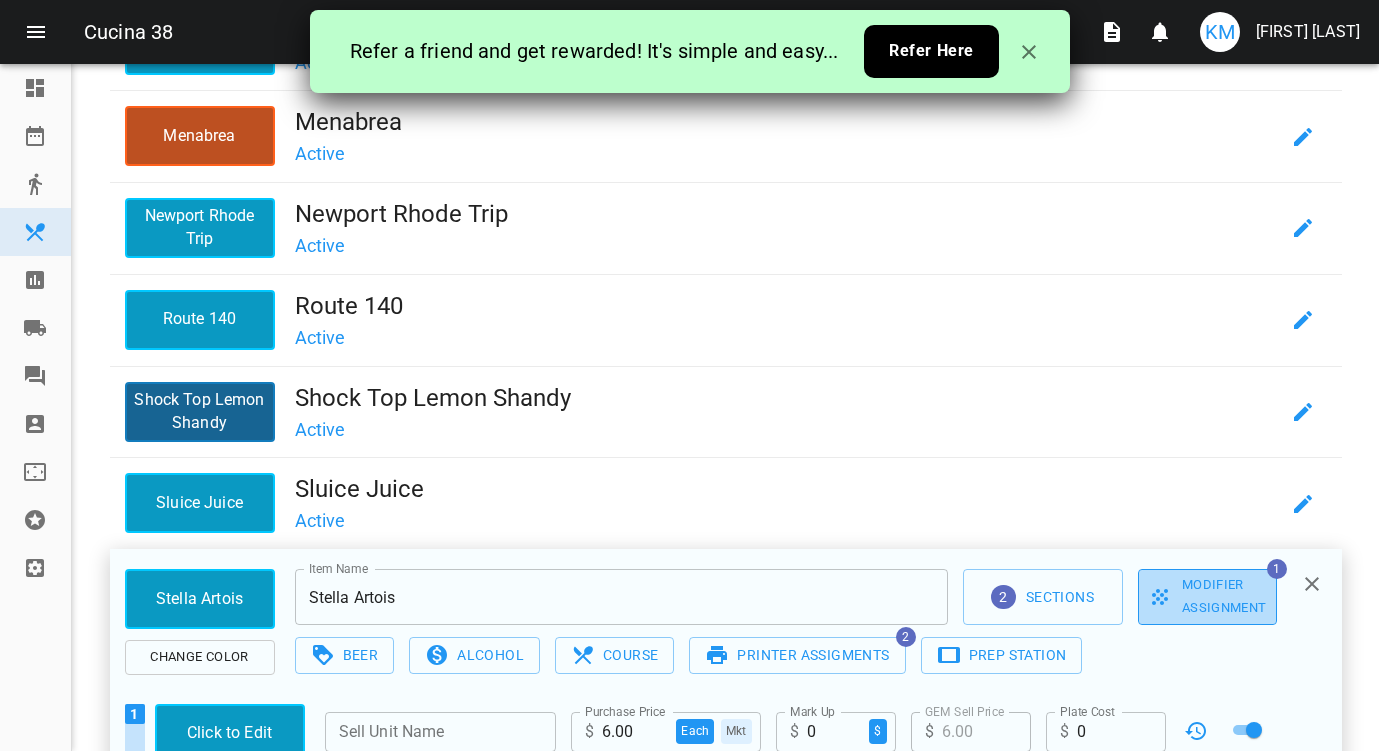 click on "Modifier Assignment" at bounding box center (1207, 597) 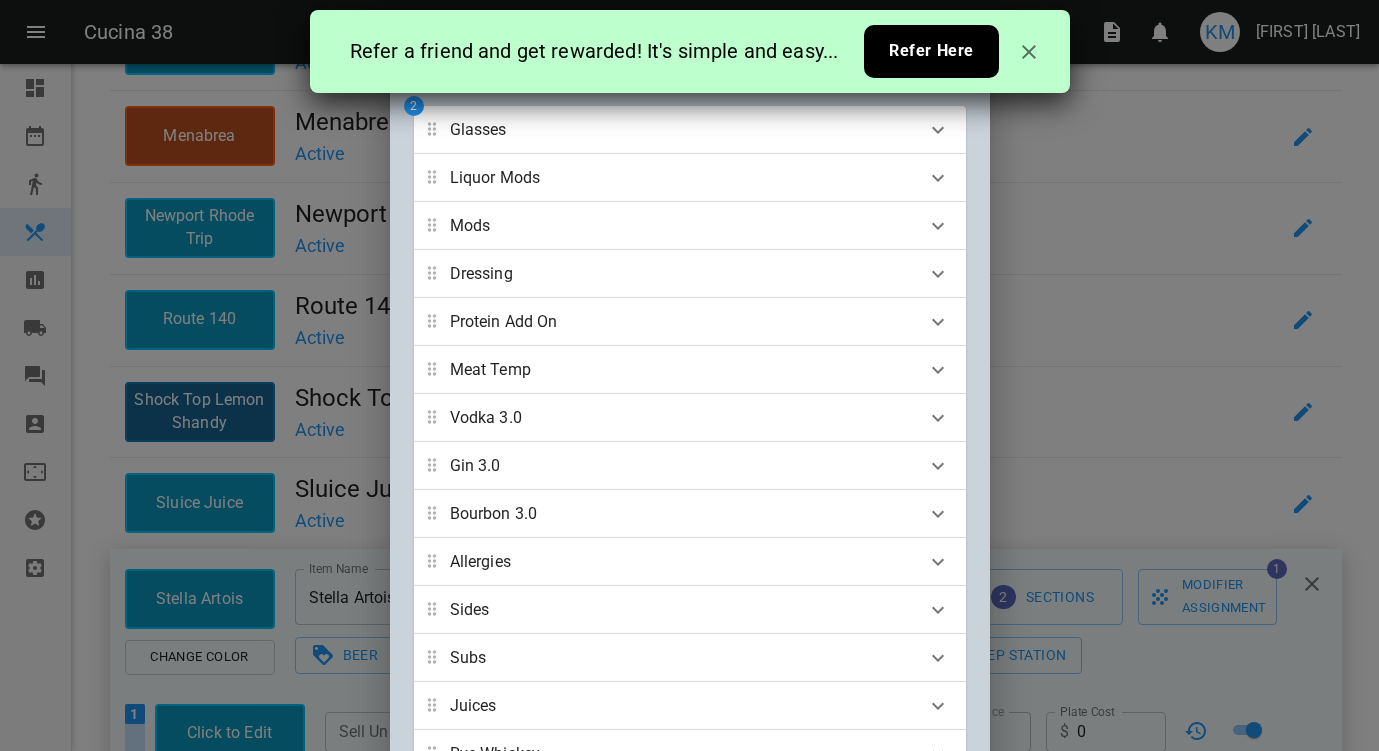 click on "Glasses" at bounding box center [478, 130] 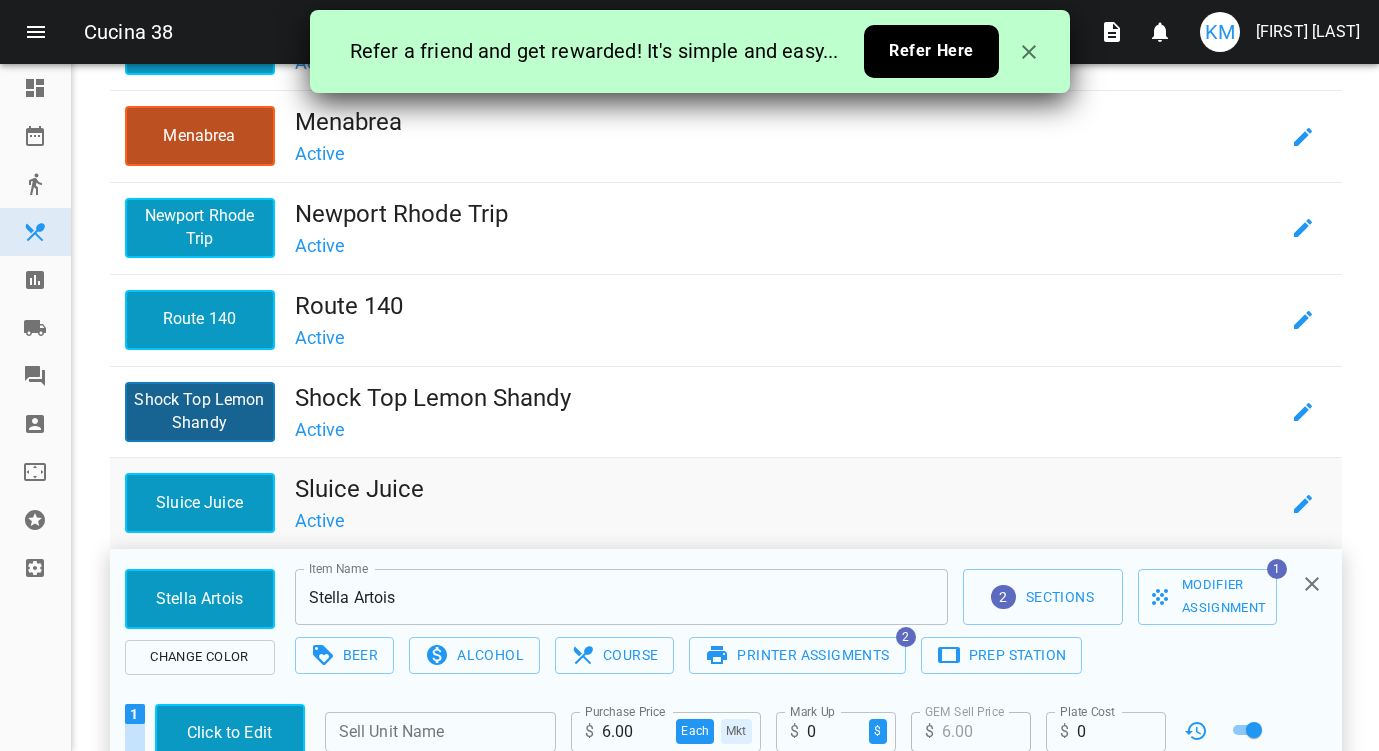 click on "Sluice Juice" at bounding box center [200, 503] 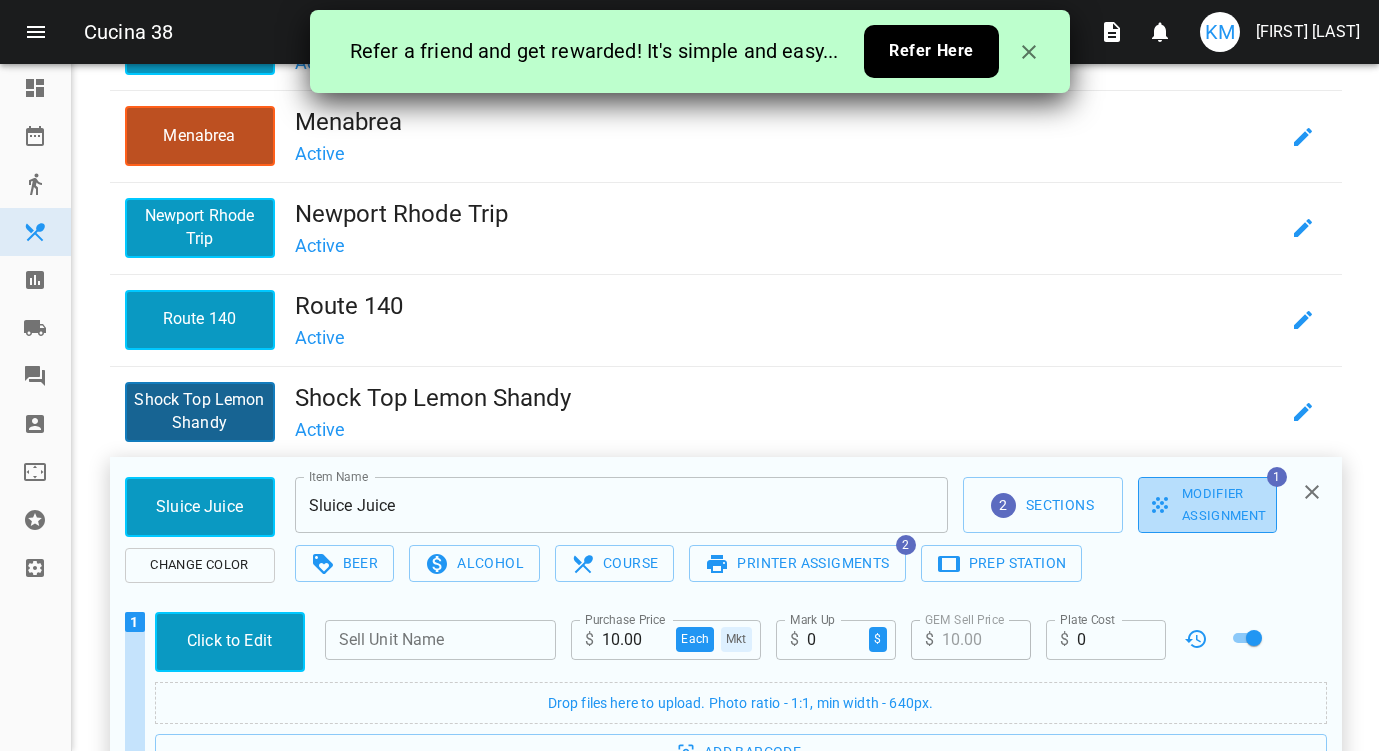 click on "Modifier Assignment" at bounding box center (1207, 506) 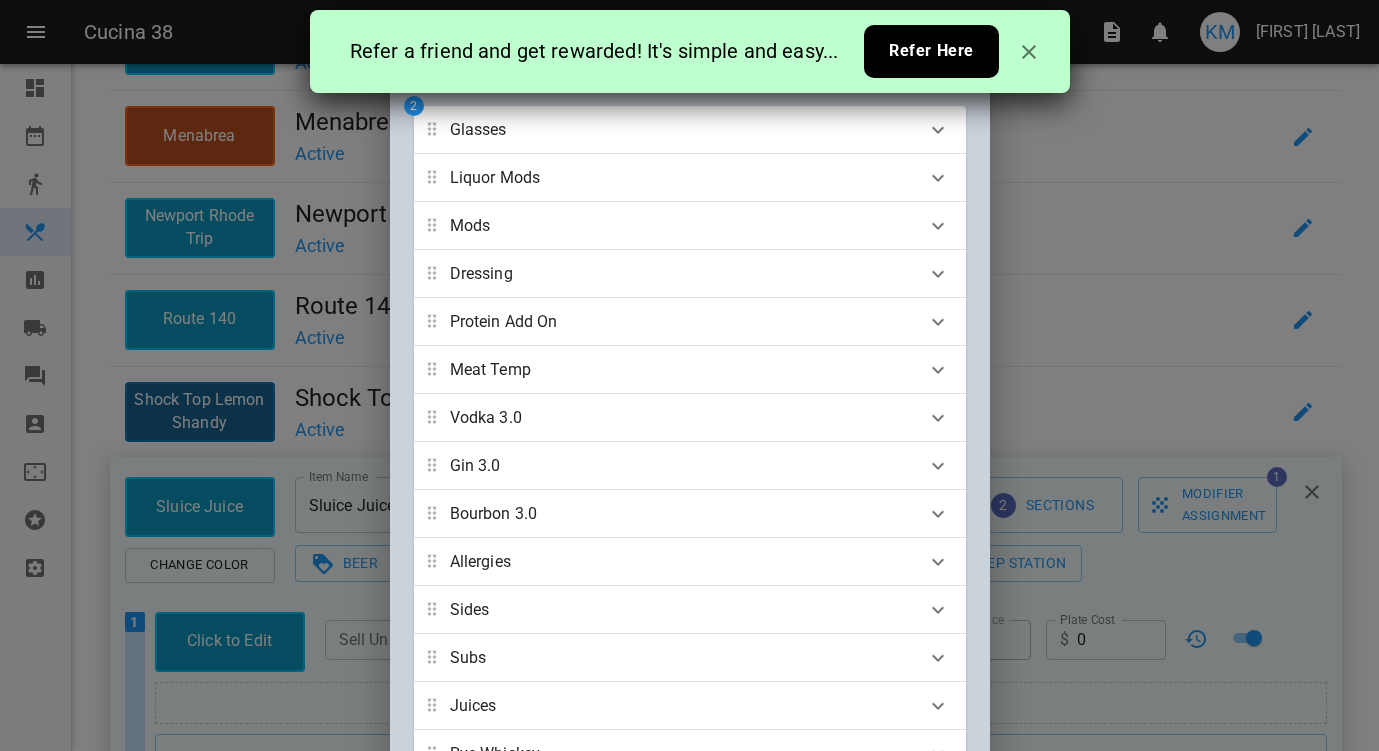 click on "Glasses" at bounding box center [672, 130] 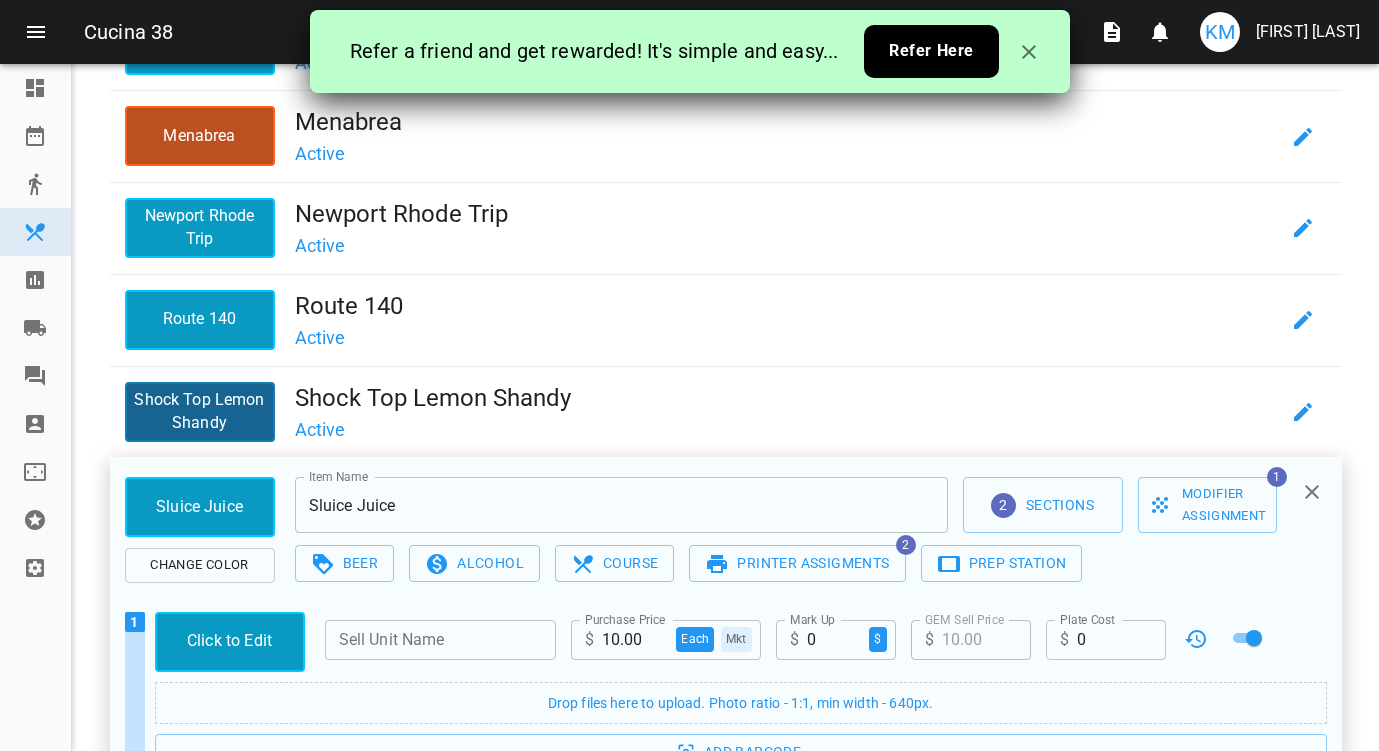 click at bounding box center [1312, 492] 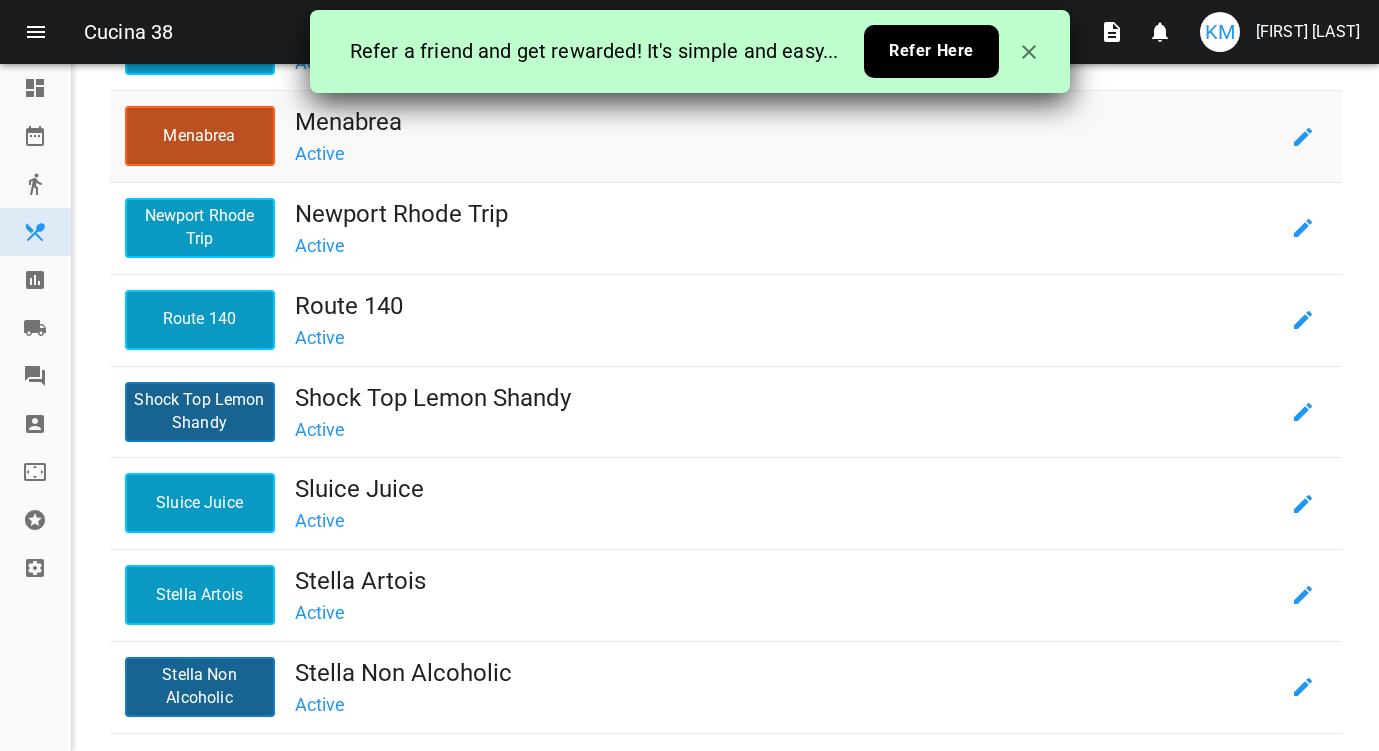 click on "Menabrea" at bounding box center (787, 122) 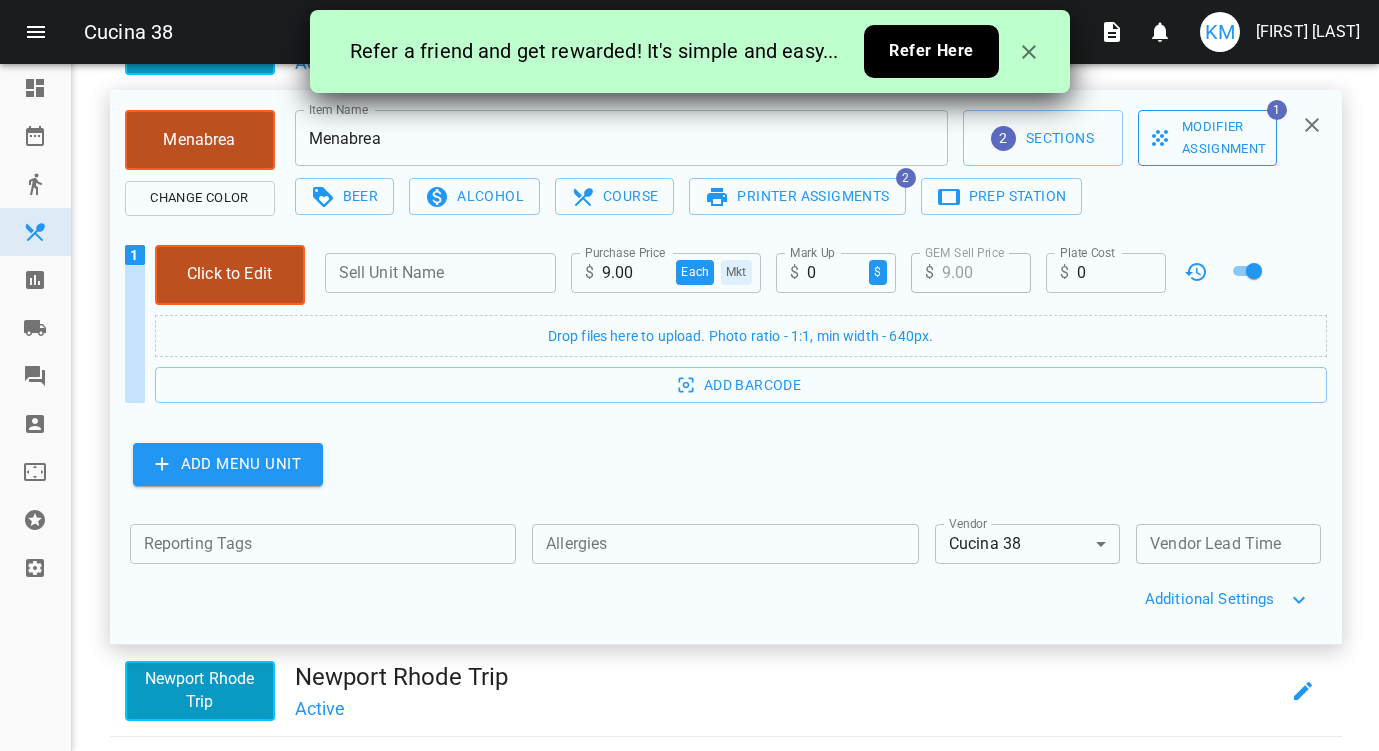 click on "Modifier Assignment" at bounding box center (1207, 139) 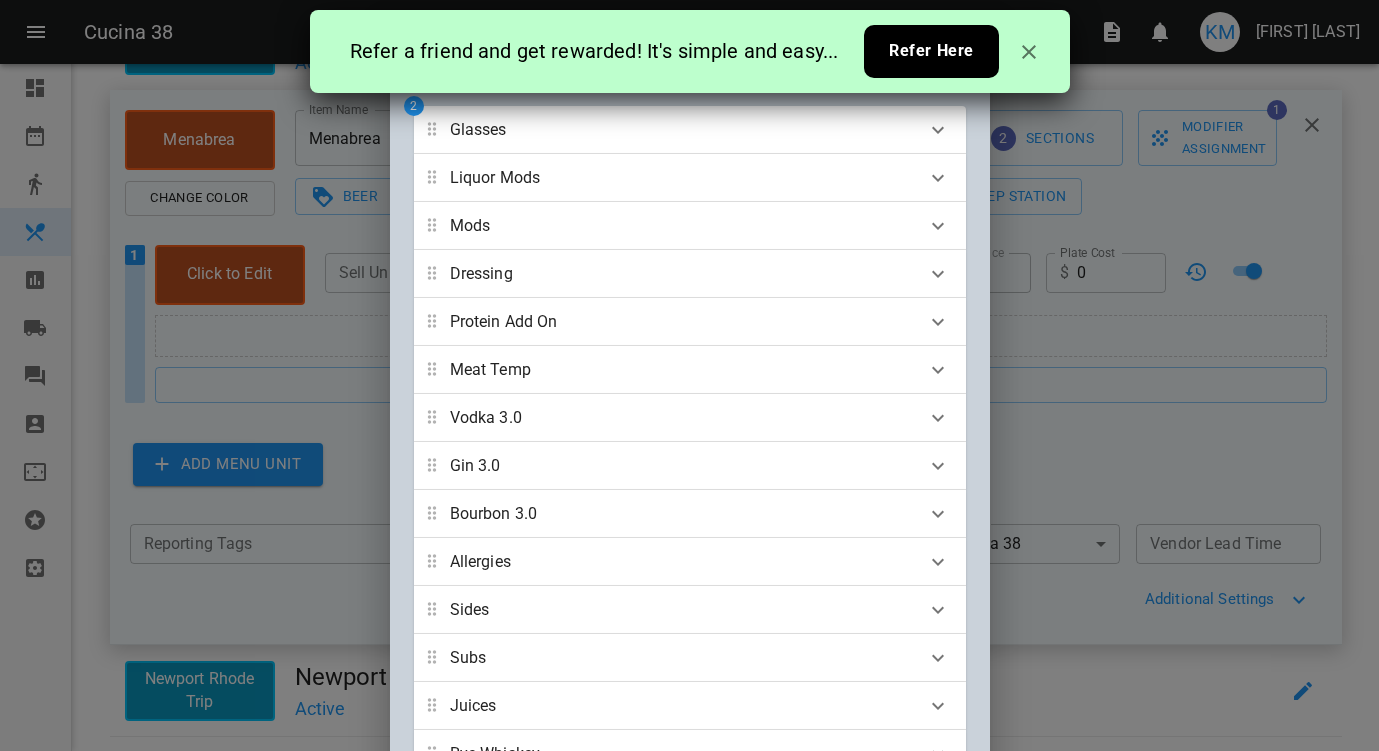 click on "Glasses" at bounding box center (672, 130) 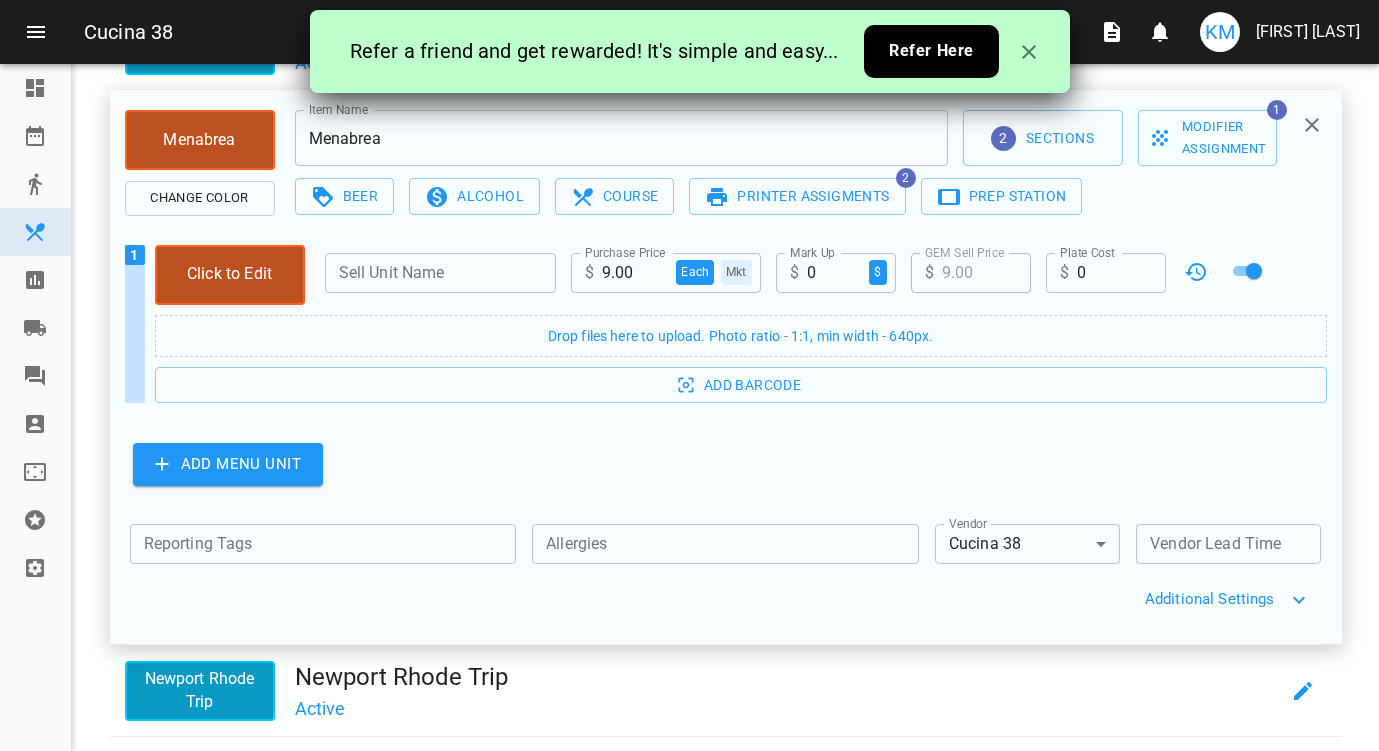 click at bounding box center [1312, 125] 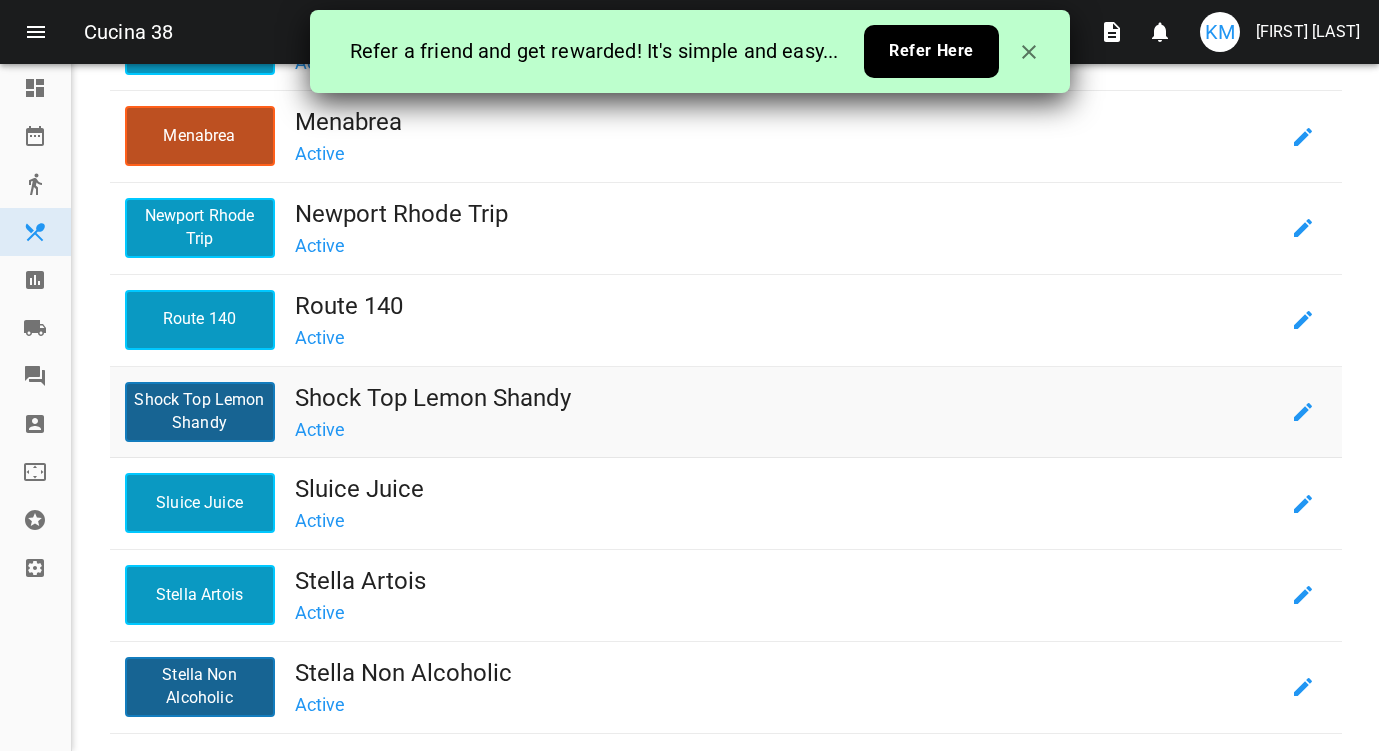 click on "Shock Top Lemon Shandy" at bounding box center [200, 412] 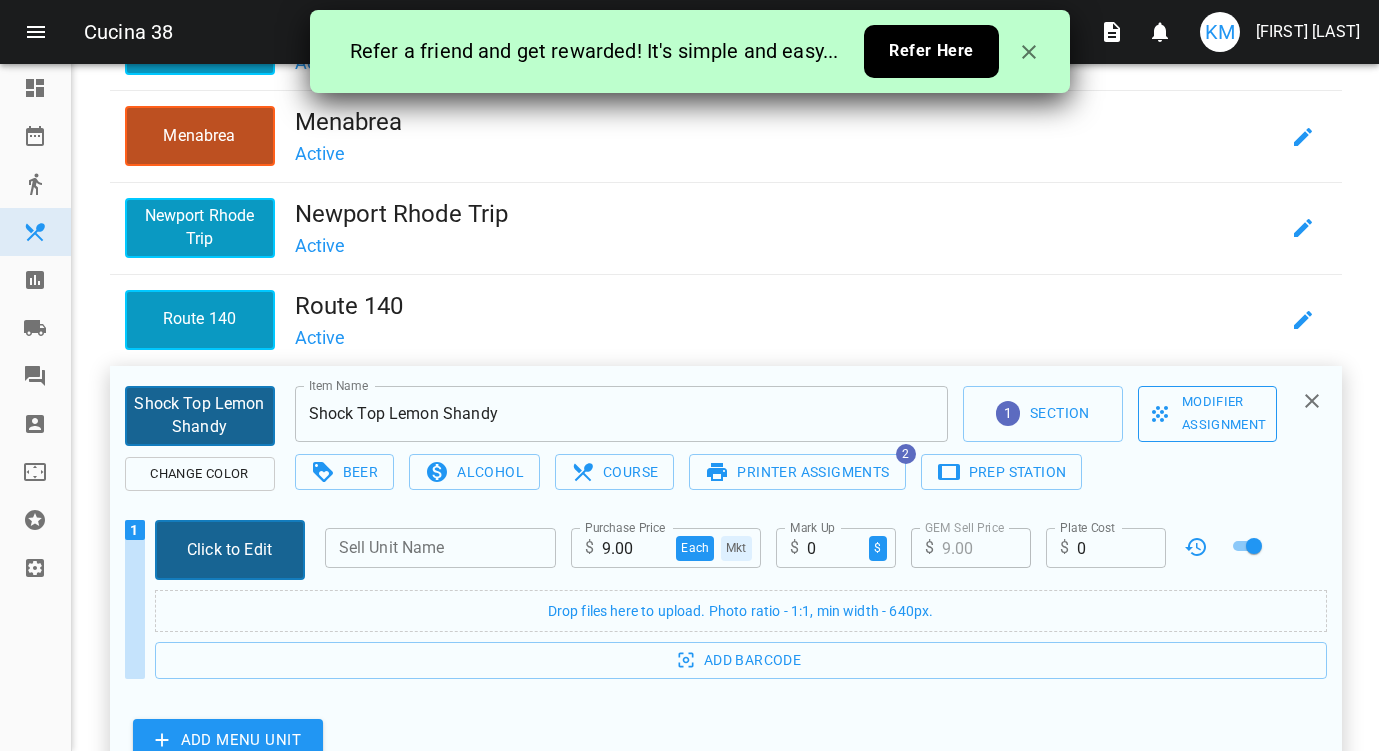 click on "Modifier Assignment" at bounding box center (1207, 414) 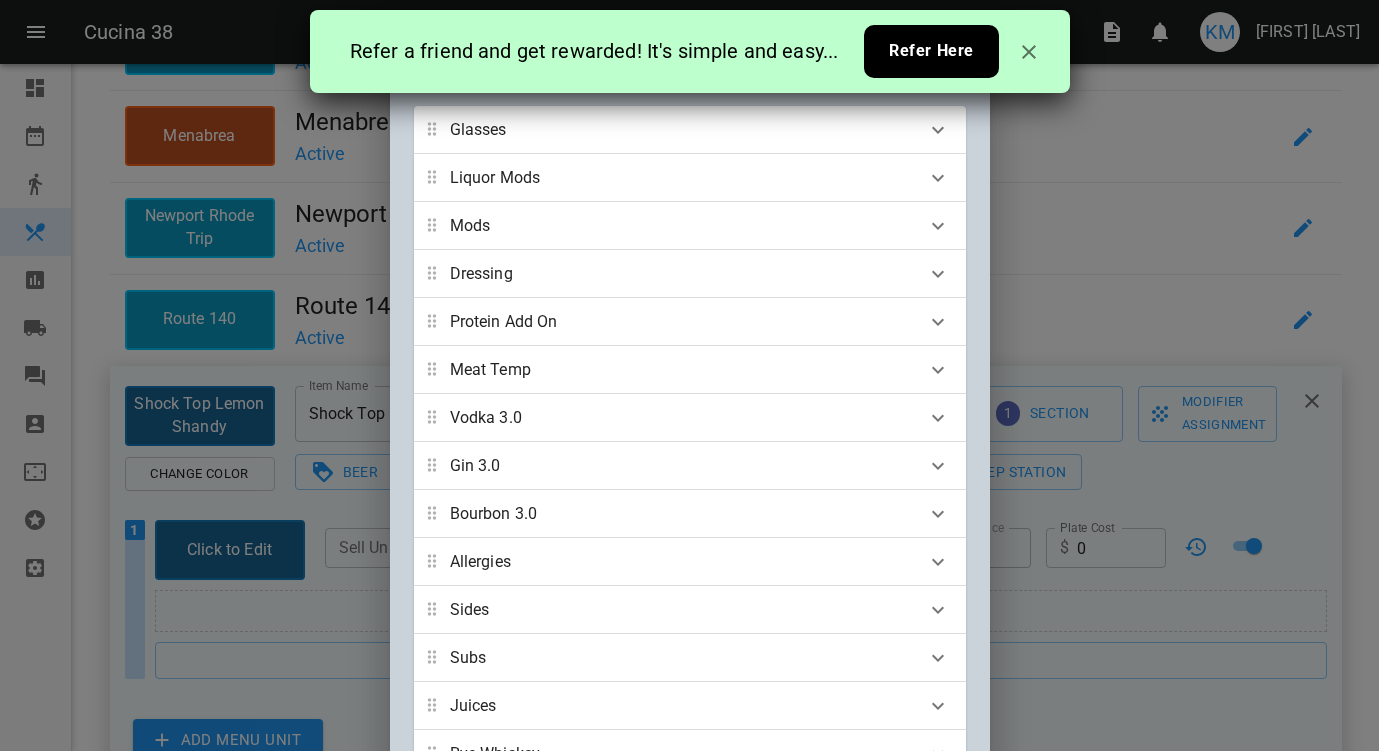 click on "Glasses" at bounding box center [672, 130] 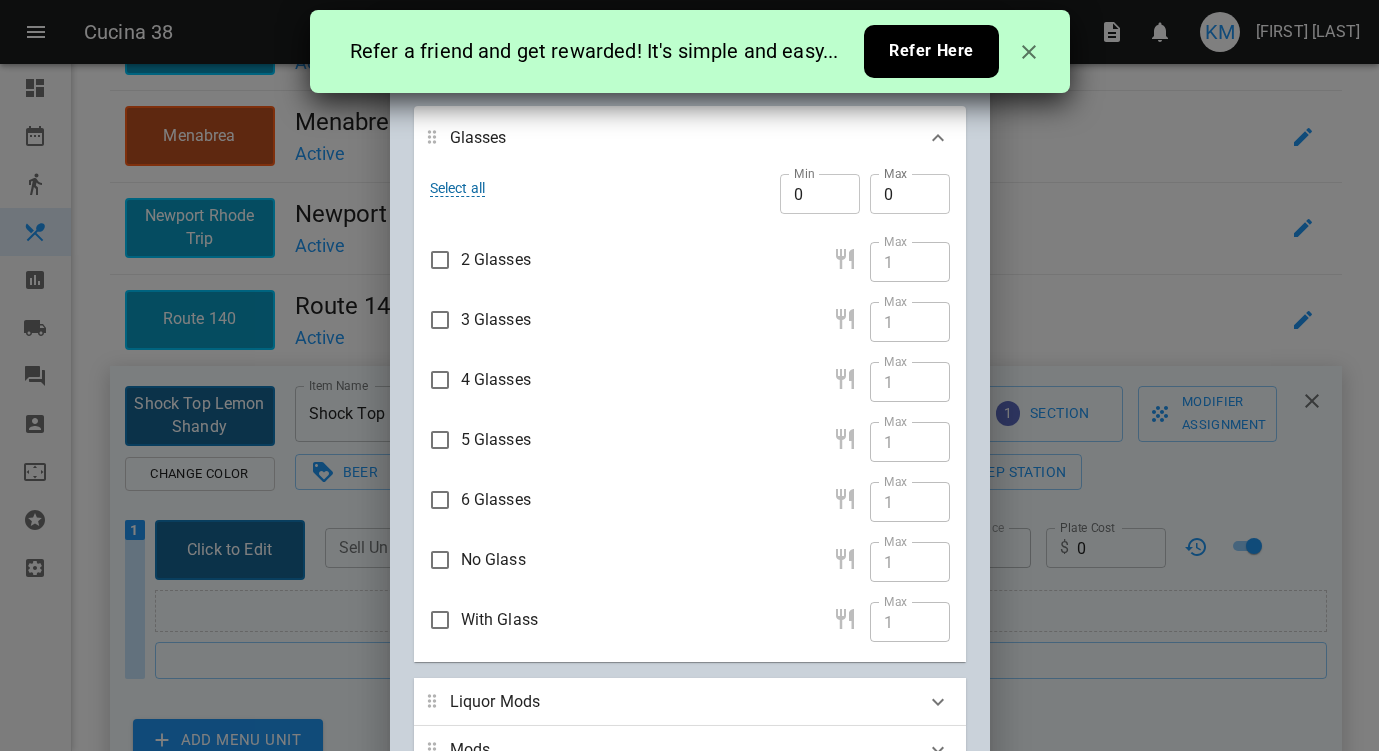 click on "With Glass" at bounding box center (440, 260) 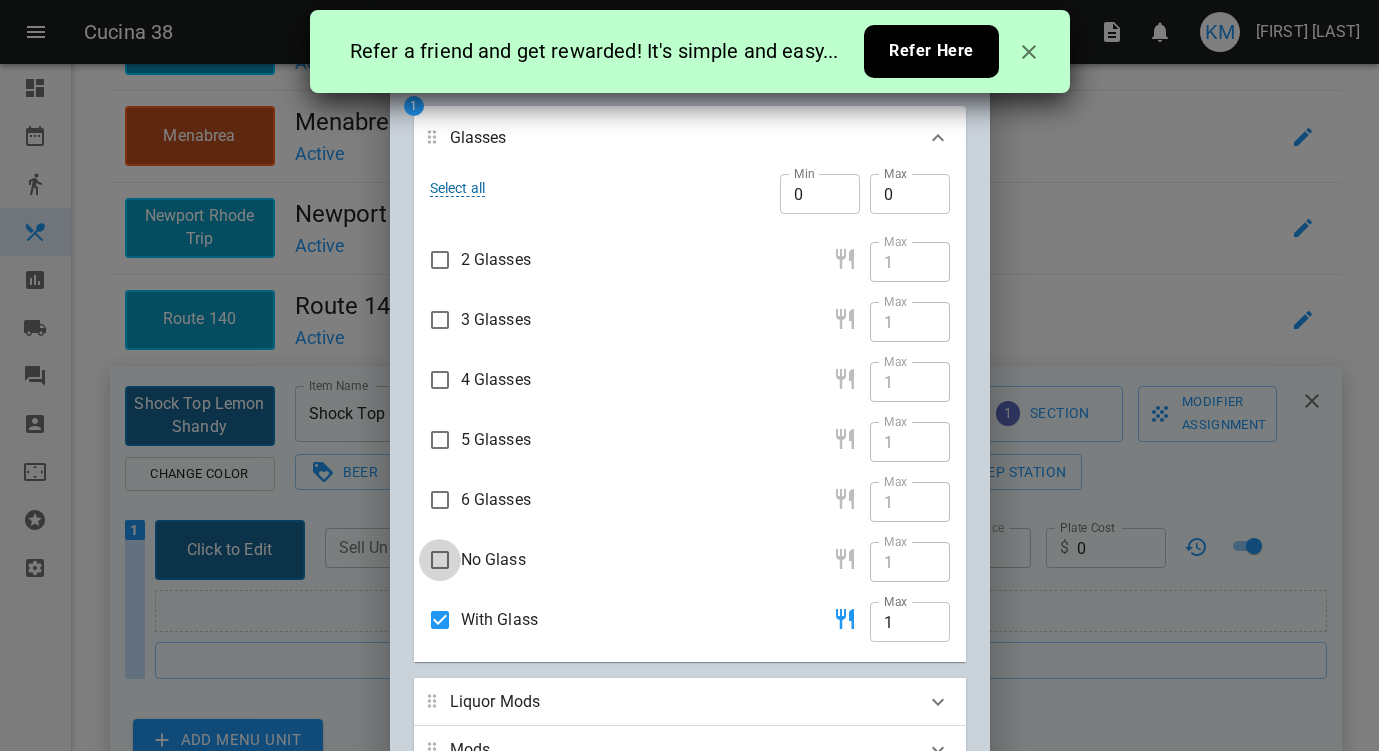 click on "No Glass" at bounding box center (440, 260) 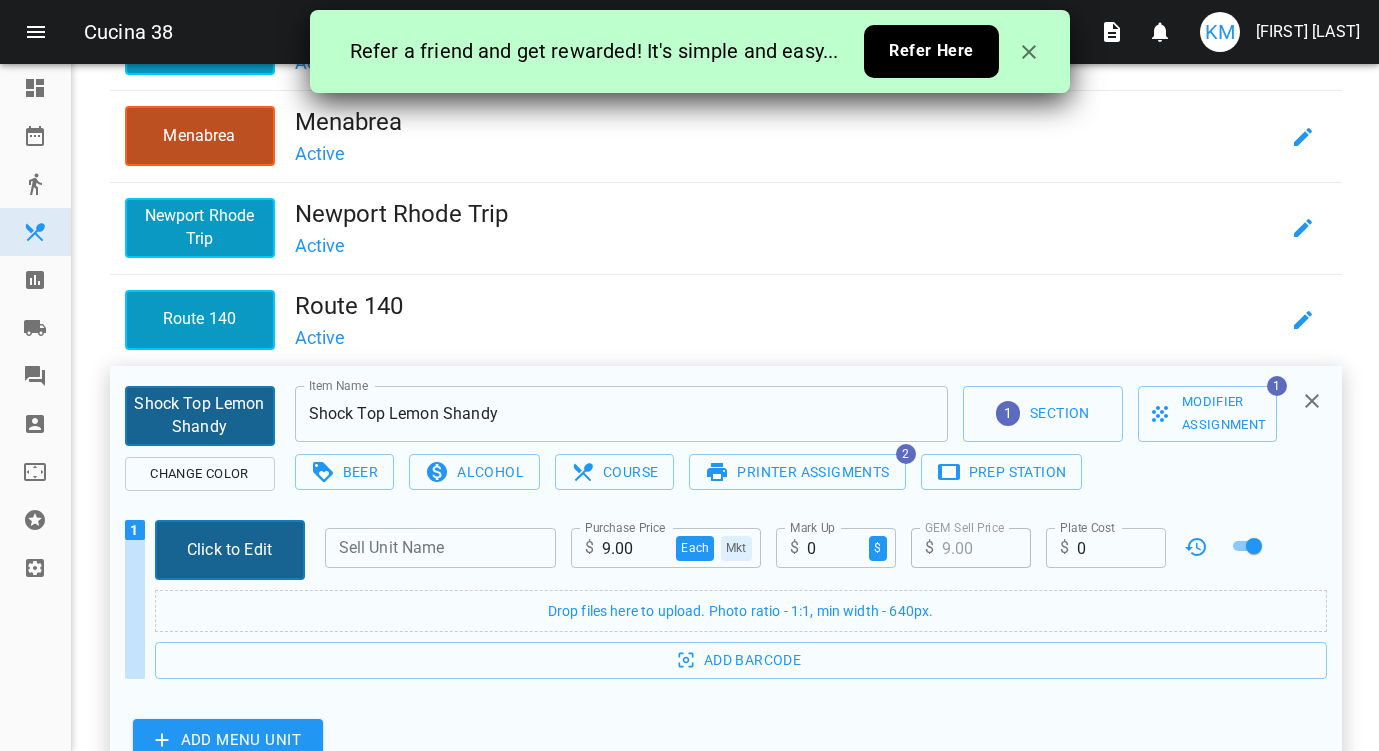 click at bounding box center [1312, 401] 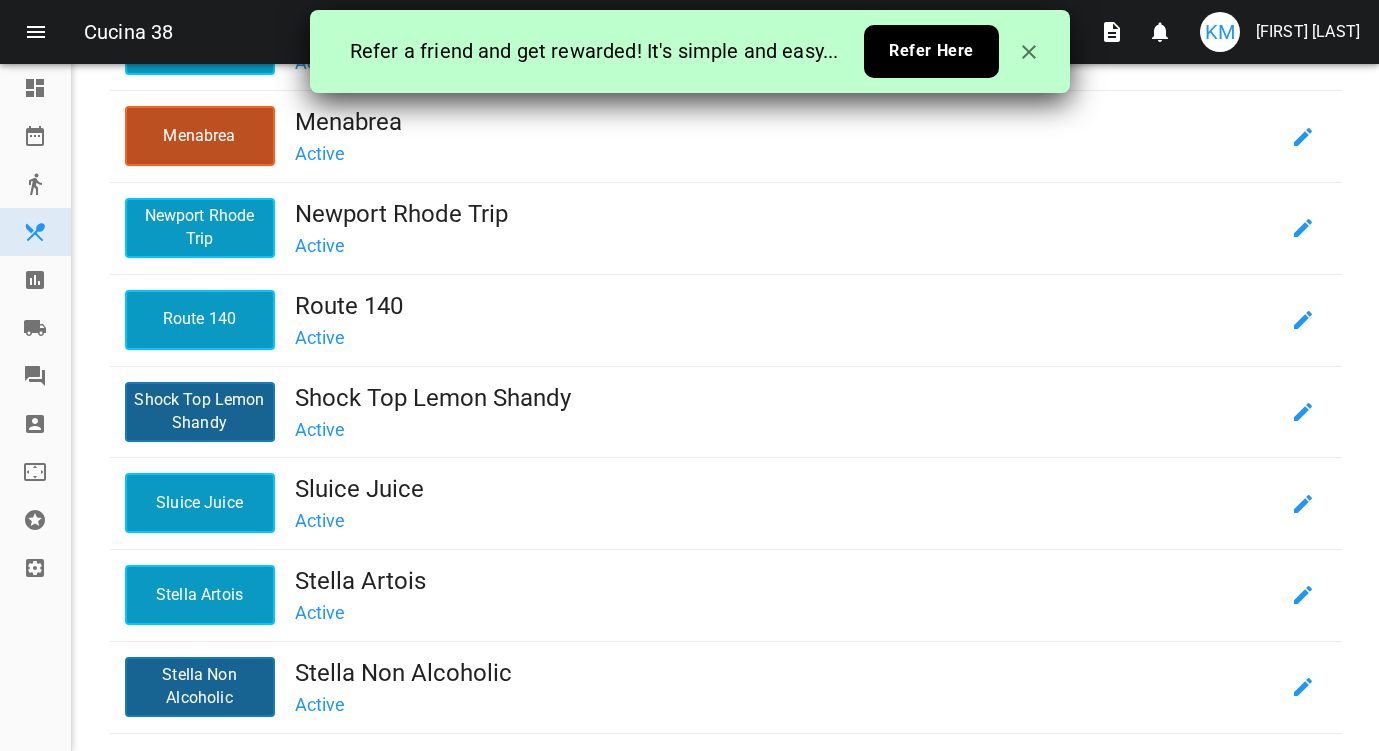 click on "[FIRST] [LAST]" at bounding box center (1308, 32) 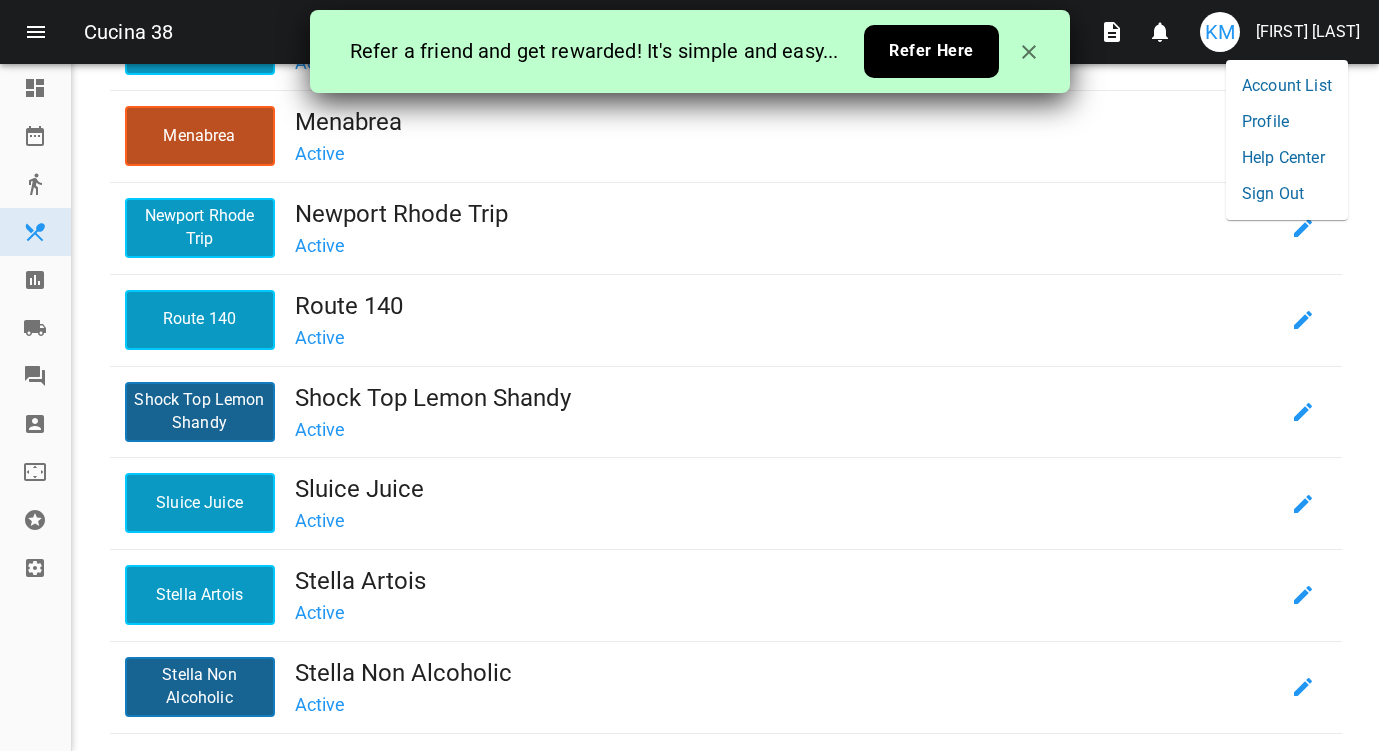 click on "Sign Out" at bounding box center (1287, 194) 